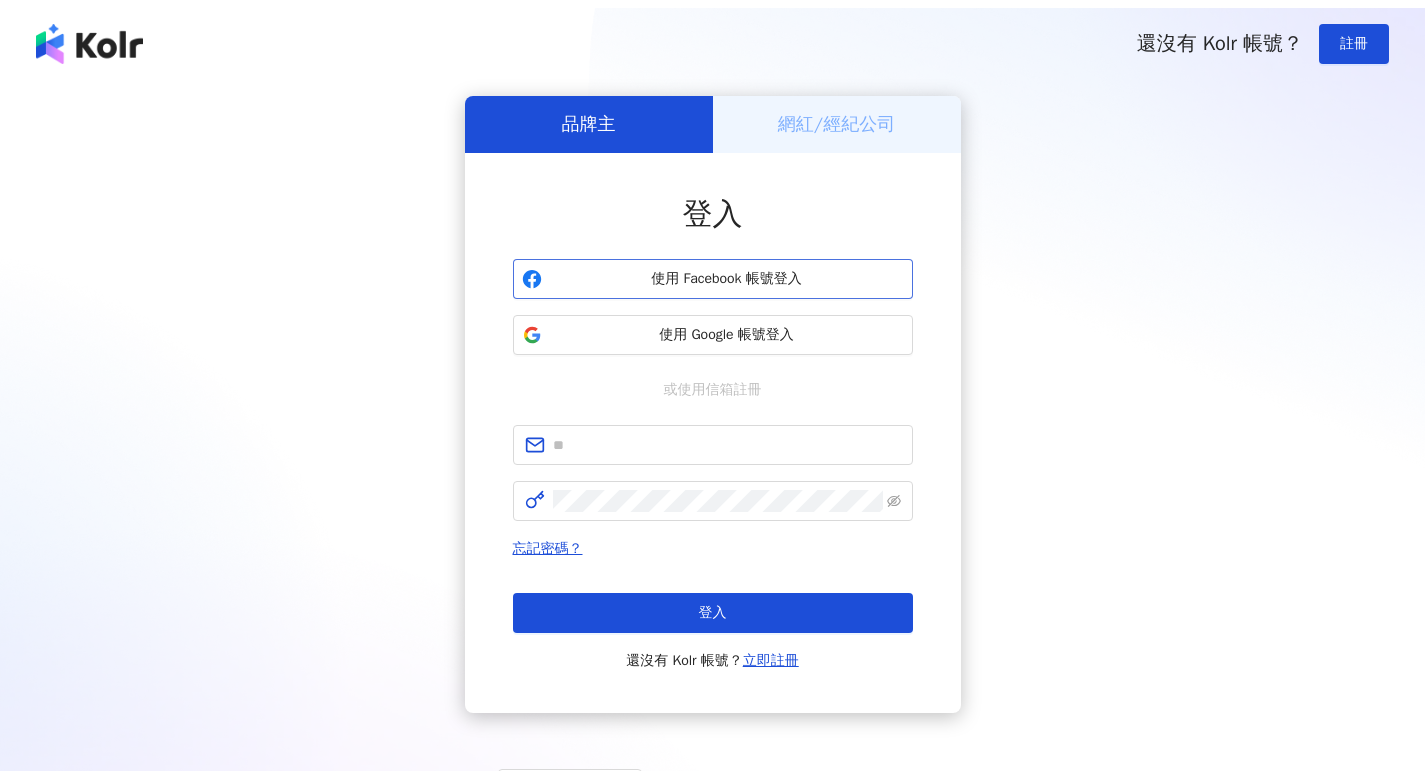 scroll, scrollTop: 0, scrollLeft: 0, axis: both 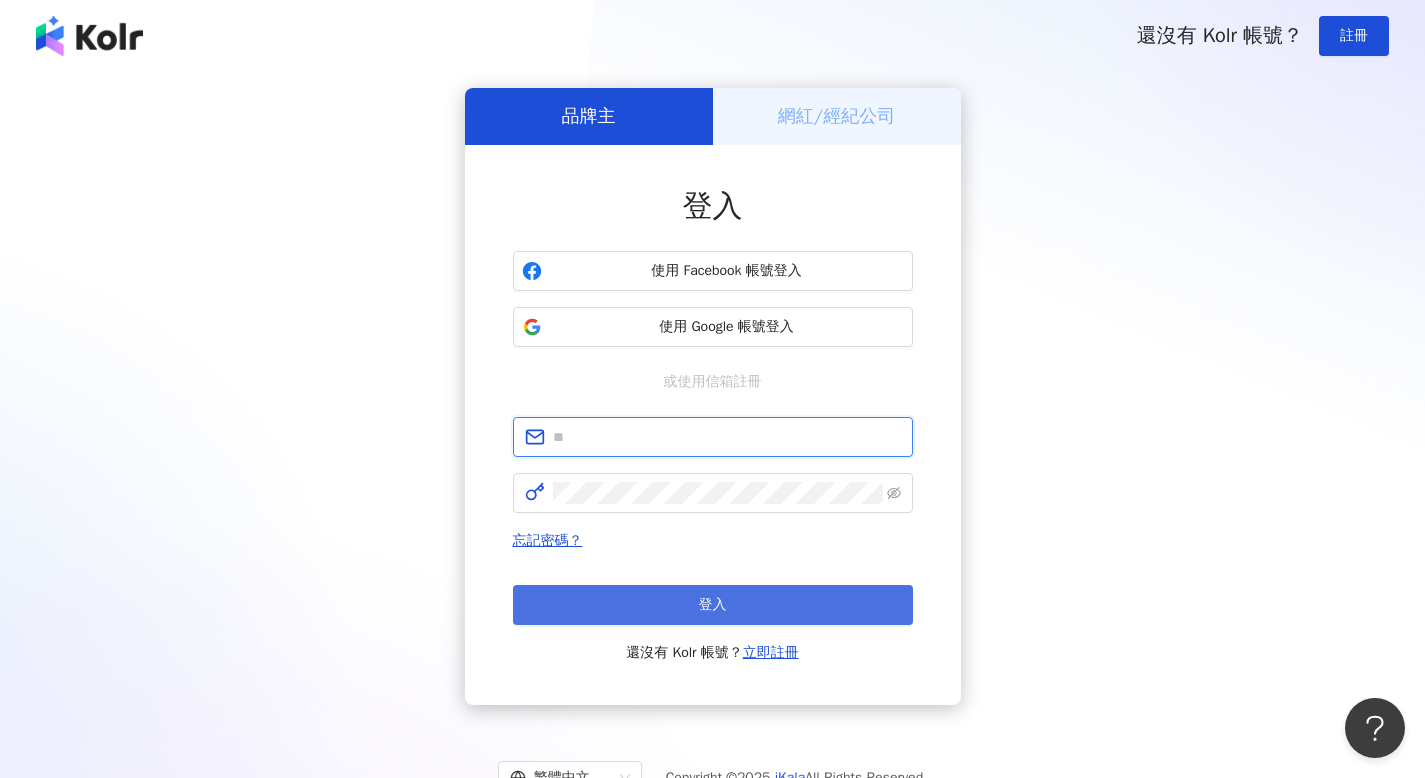type on "**********" 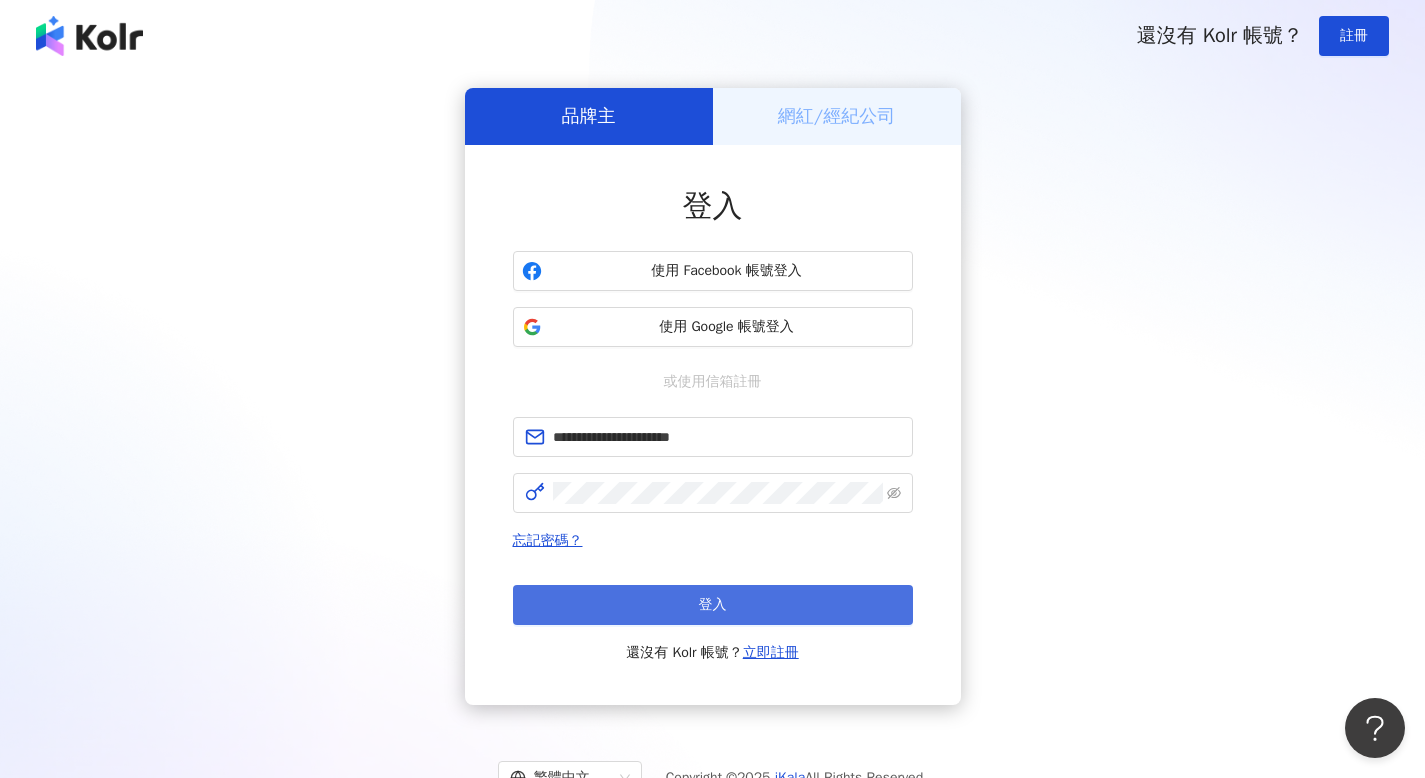 click on "登入" at bounding box center [713, 605] 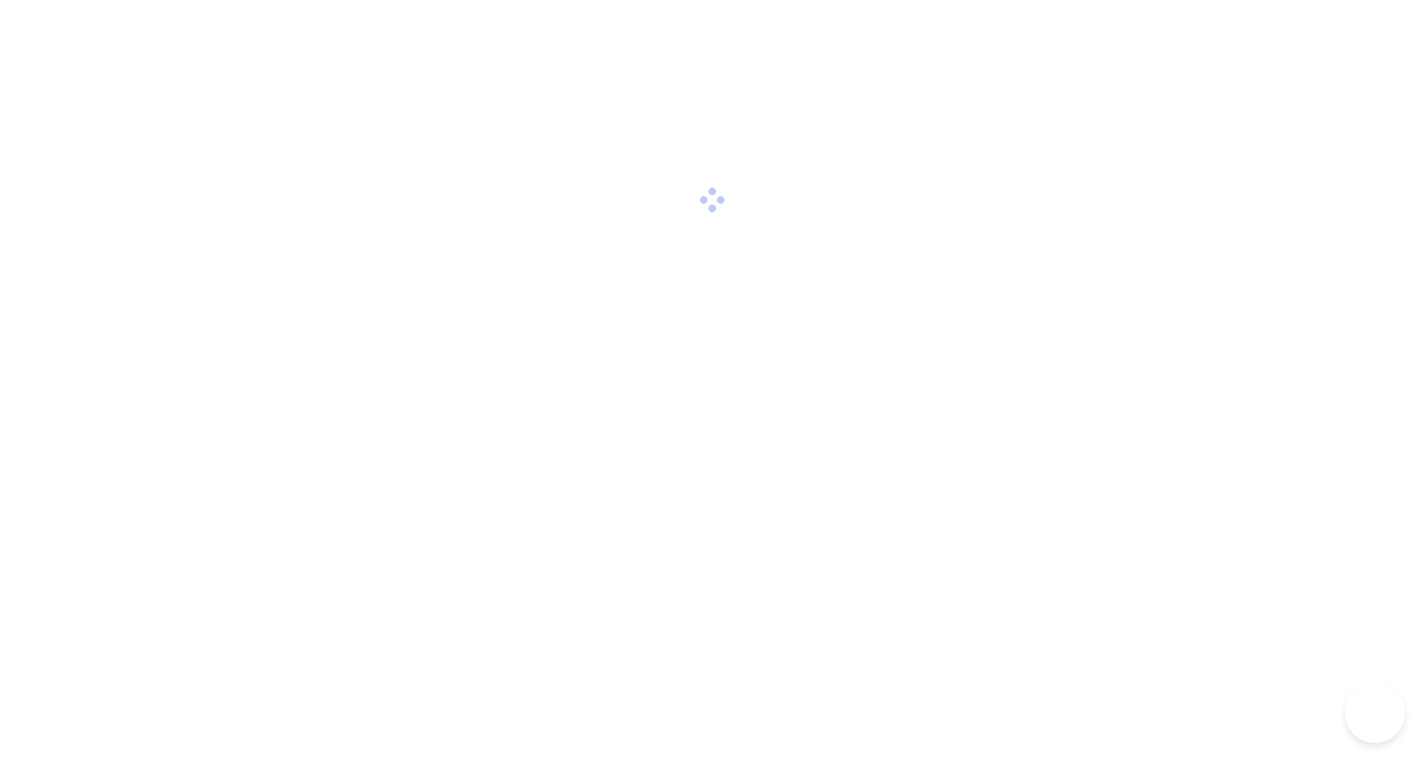 scroll, scrollTop: 0, scrollLeft: 0, axis: both 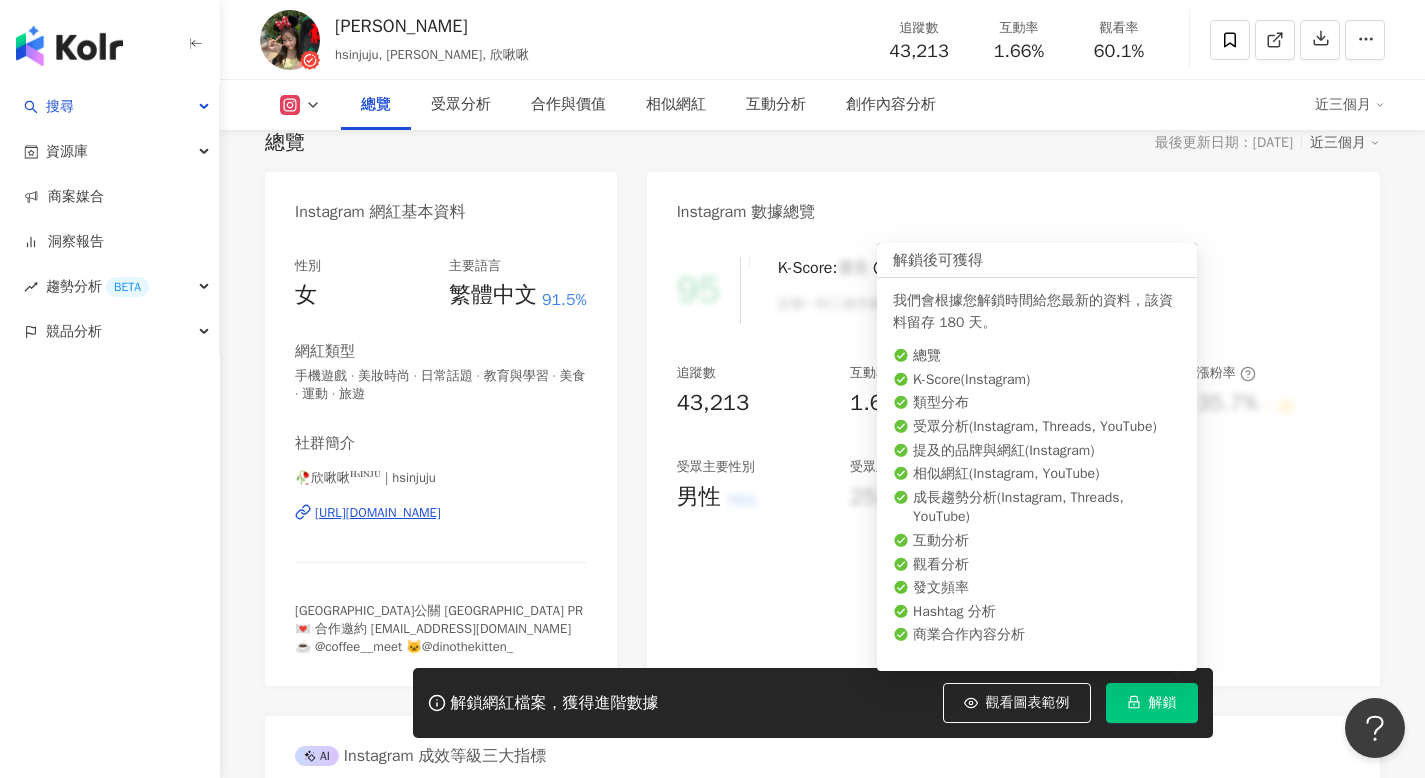 click 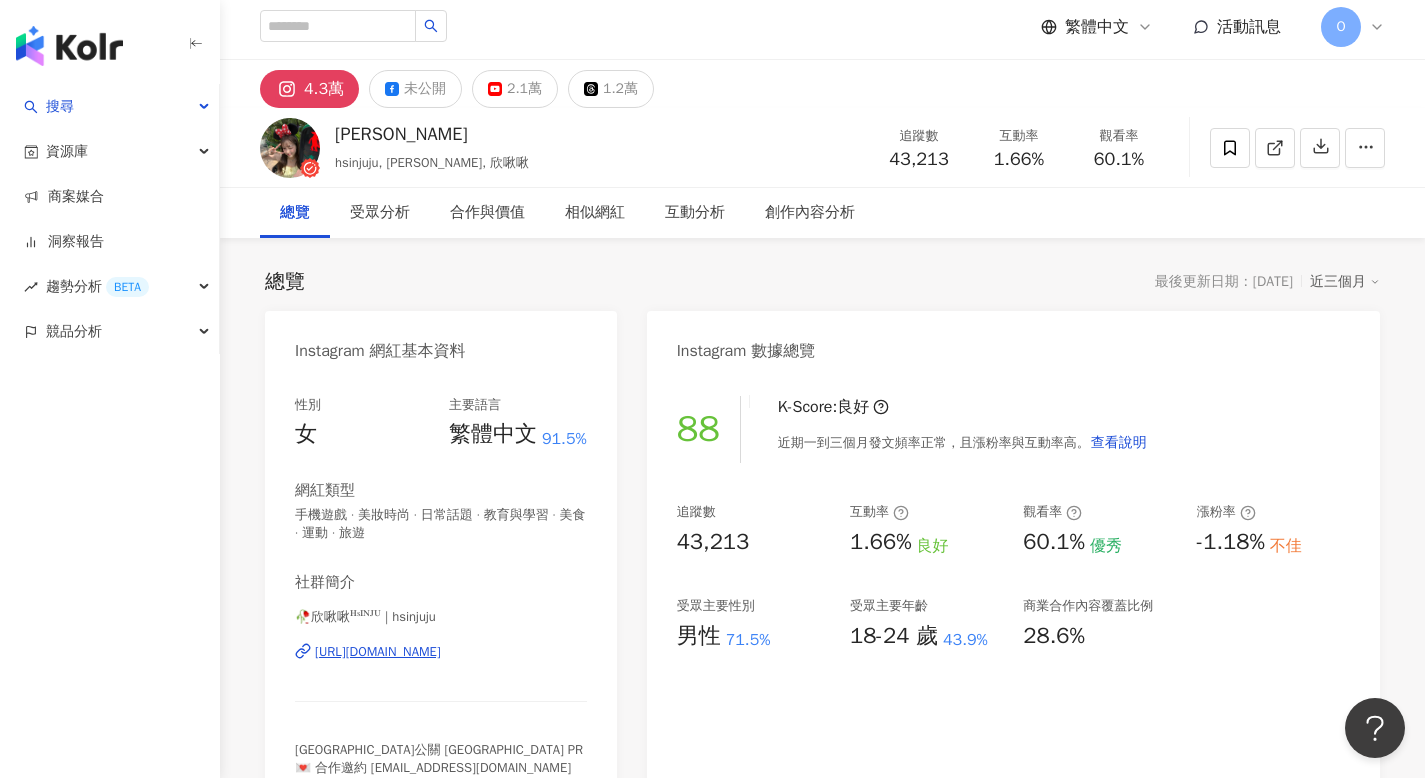 scroll, scrollTop: 0, scrollLeft: 0, axis: both 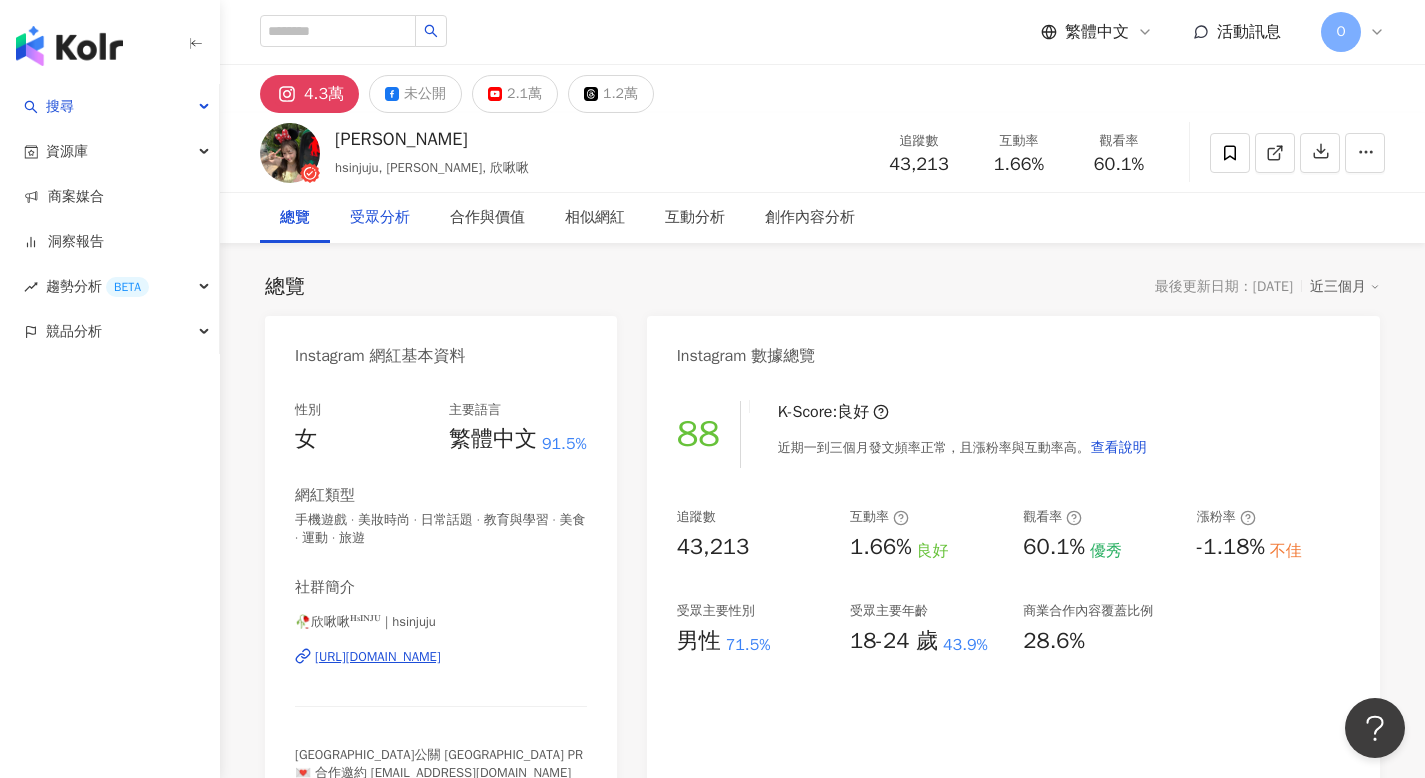 click on "受眾分析" at bounding box center (380, 218) 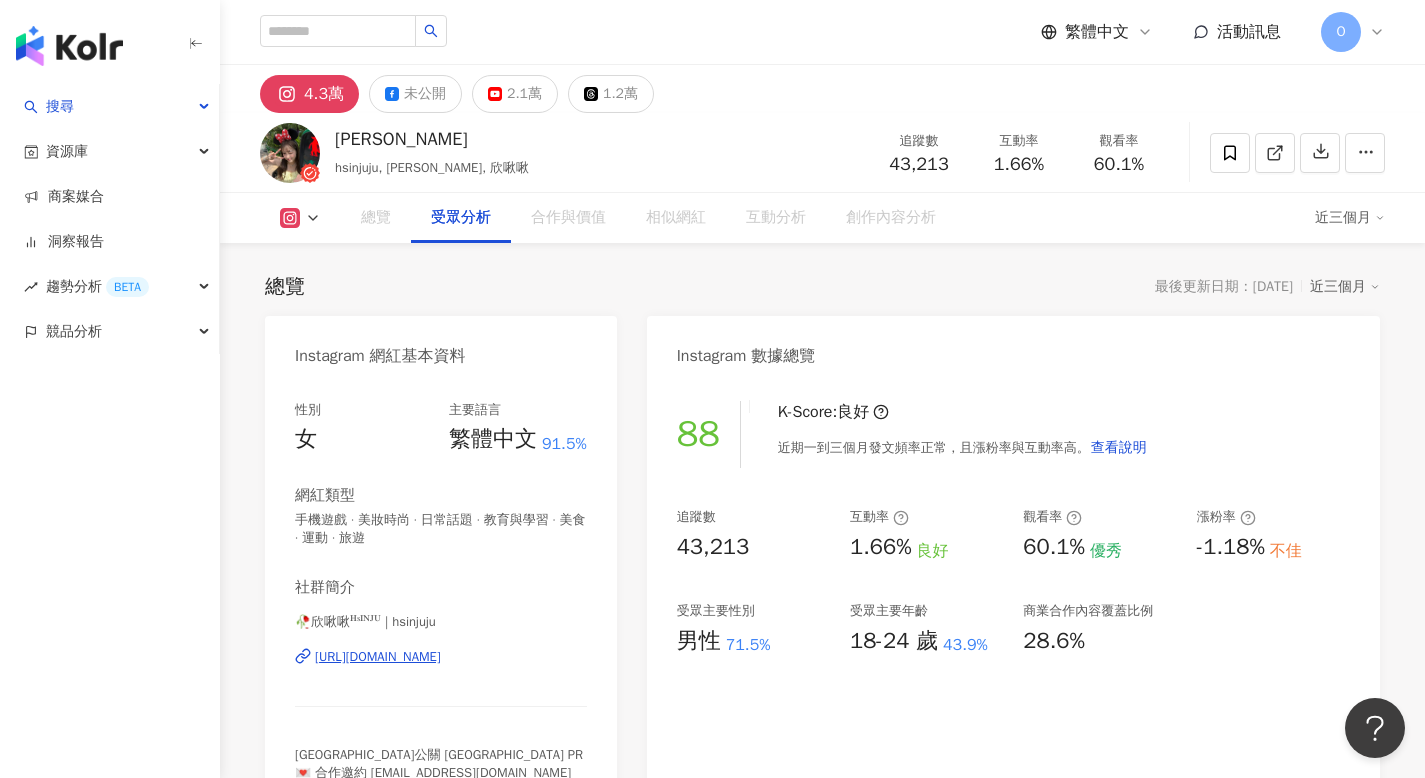 scroll, scrollTop: 1709, scrollLeft: 0, axis: vertical 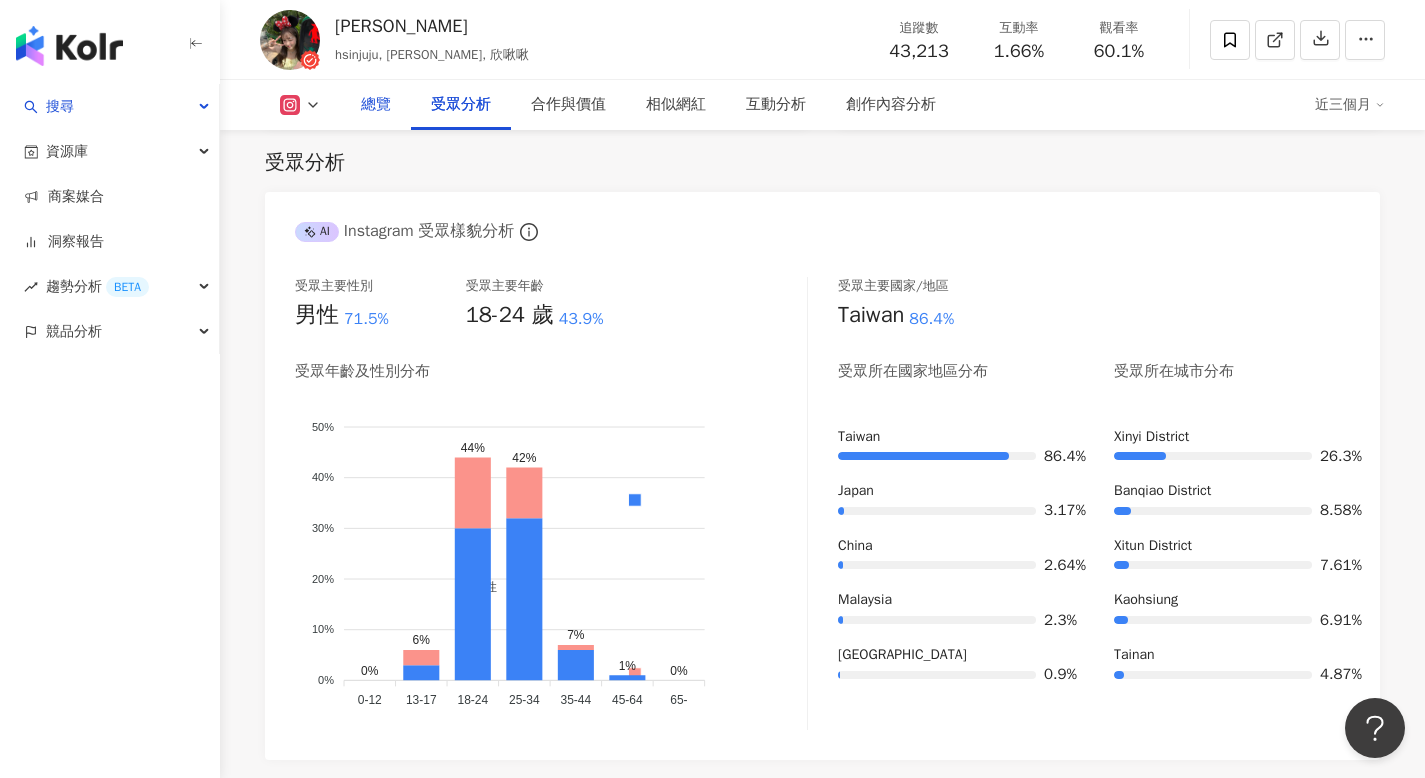 click on "總覽" at bounding box center [376, 105] 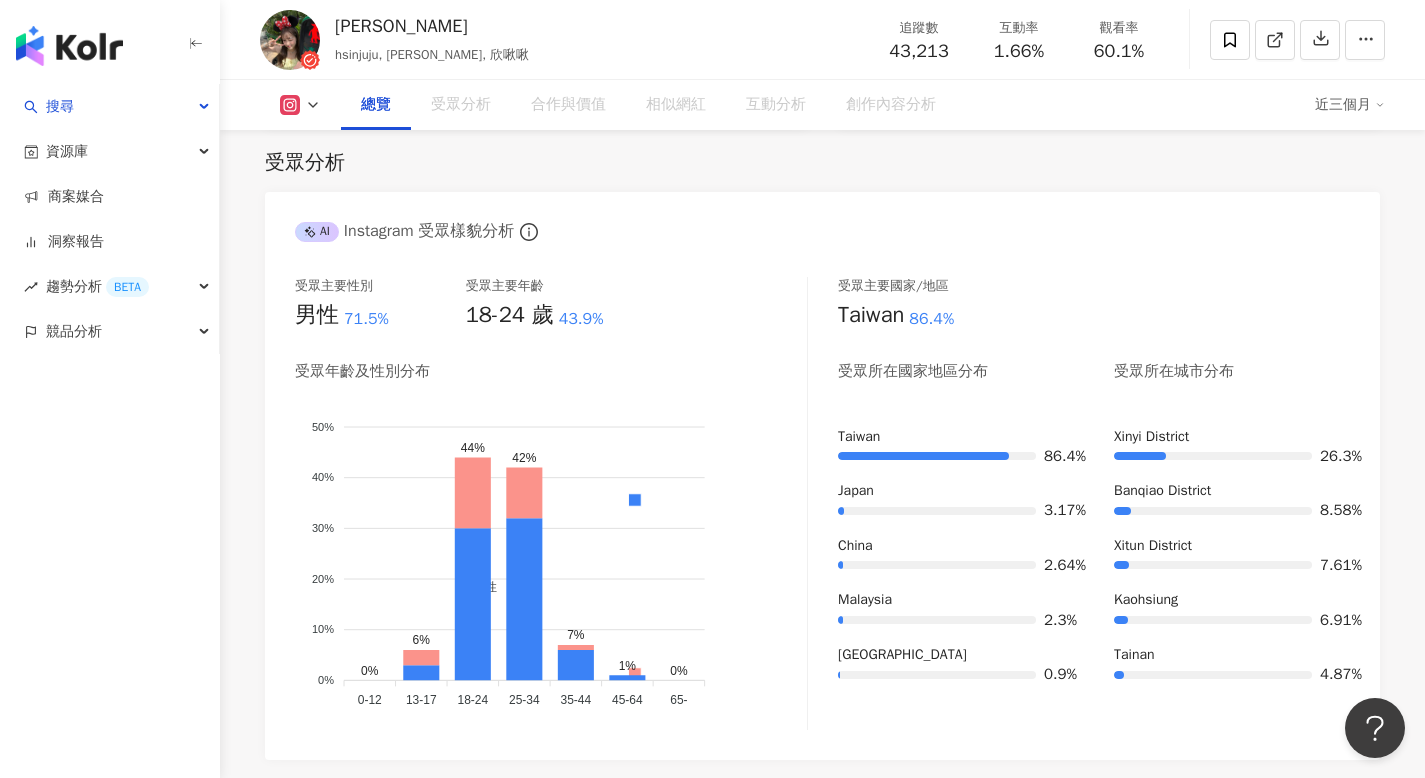 scroll, scrollTop: 123, scrollLeft: 0, axis: vertical 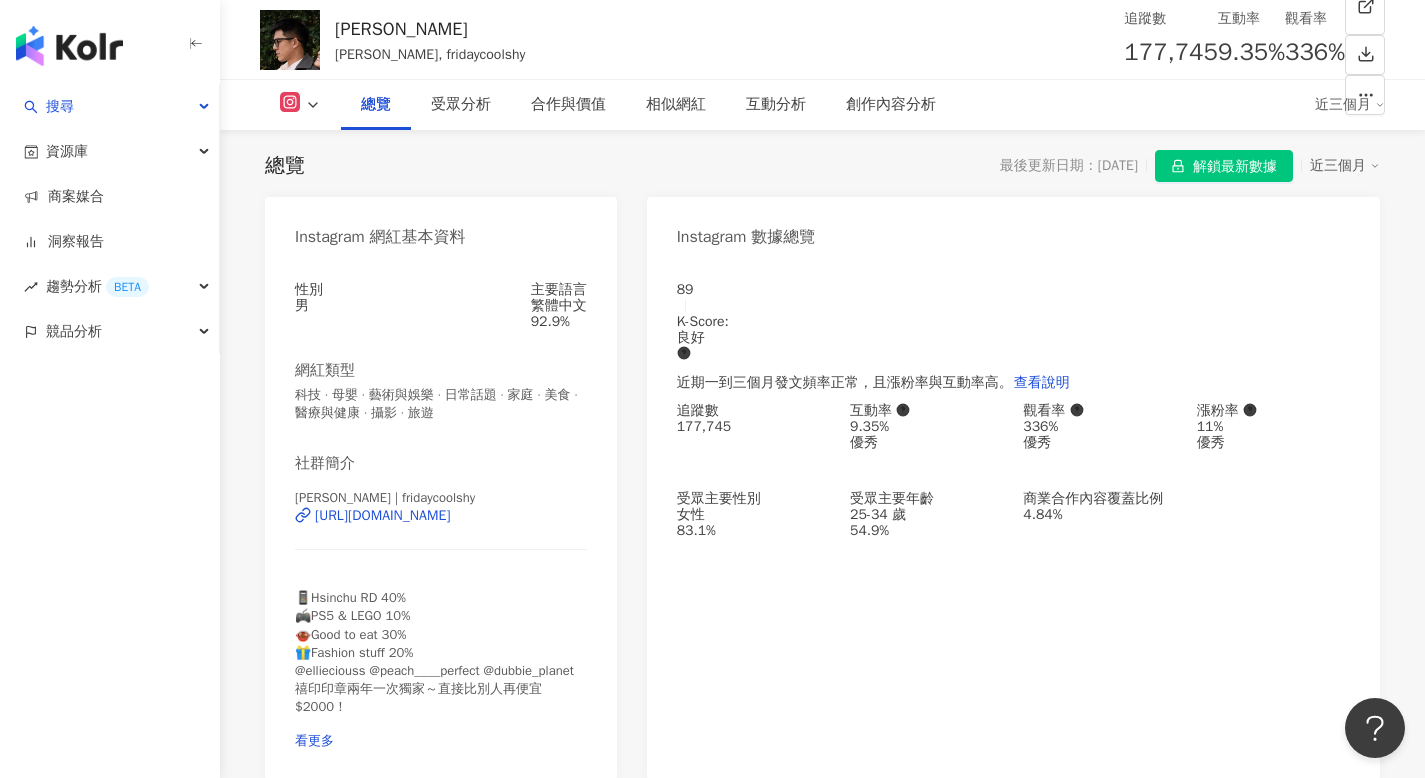 click on "總覽 最後更新日期：2025/7/26 解鎖最新數據 近三個月 Instagram 網紅基本資料 性別   男 主要語言   繁體中文 92.9% 網紅類型 科技 · 母嬰 · 藝術與娛樂 · 日常話題 · 家庭 · 美食 · 醫療與健康 · 攝影 · 旅遊 社群簡介 Edward Kao | fridaycoolshy https://www.instagram.com/fridaycoolshy/ 📱Hsinchu RD 40%
🎮PS5 & LEGO 10%
🍲Good to eat 30%
🎁Fashion stuff 20%
@ellieciouss @peach____perfect @dubbie_planet
禧印印章兩年一次獨家～直接比別人再便宜$2000！ 看更多 Instagram 數據總覽 89 K-Score :   良好 近期一到三個月發文頻率正常，且漲粉率與互動率高。 查看說明 追蹤數   177,745 互動率   9.35% 優秀 觀看率   336% 優秀 漲粉率   11% 優秀 受眾主要性別   女性 83.1% 受眾主要年齡   25-34 歲 54.9% 商業合作內容覆蓋比例   4.84% AI Instagram 成效等級三大指標 互動率 9.35% 優秀 同等級網紅的互動率中位數為  0.78% 觀看率 336% 優秀 5.2% 11%" at bounding box center [822, 1082] 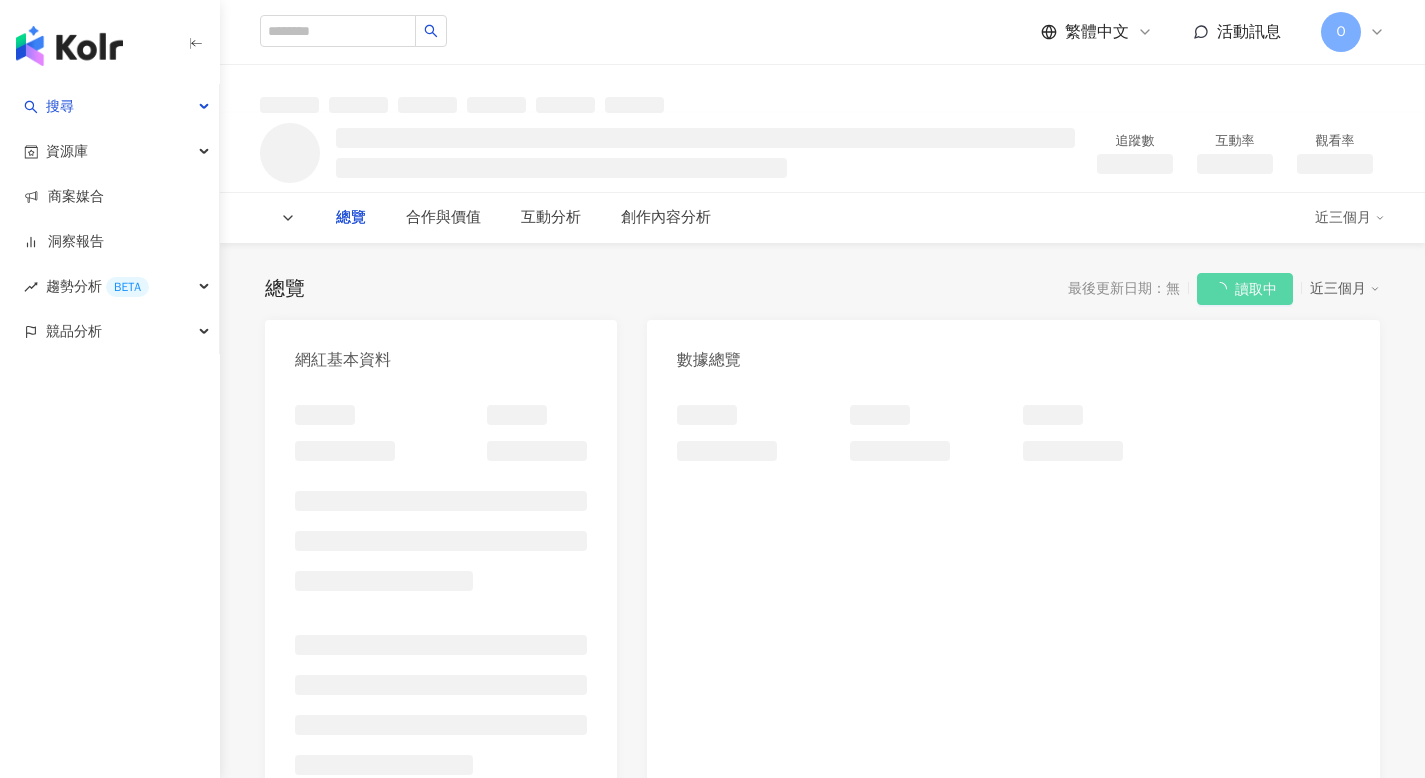 scroll, scrollTop: 0, scrollLeft: 0, axis: both 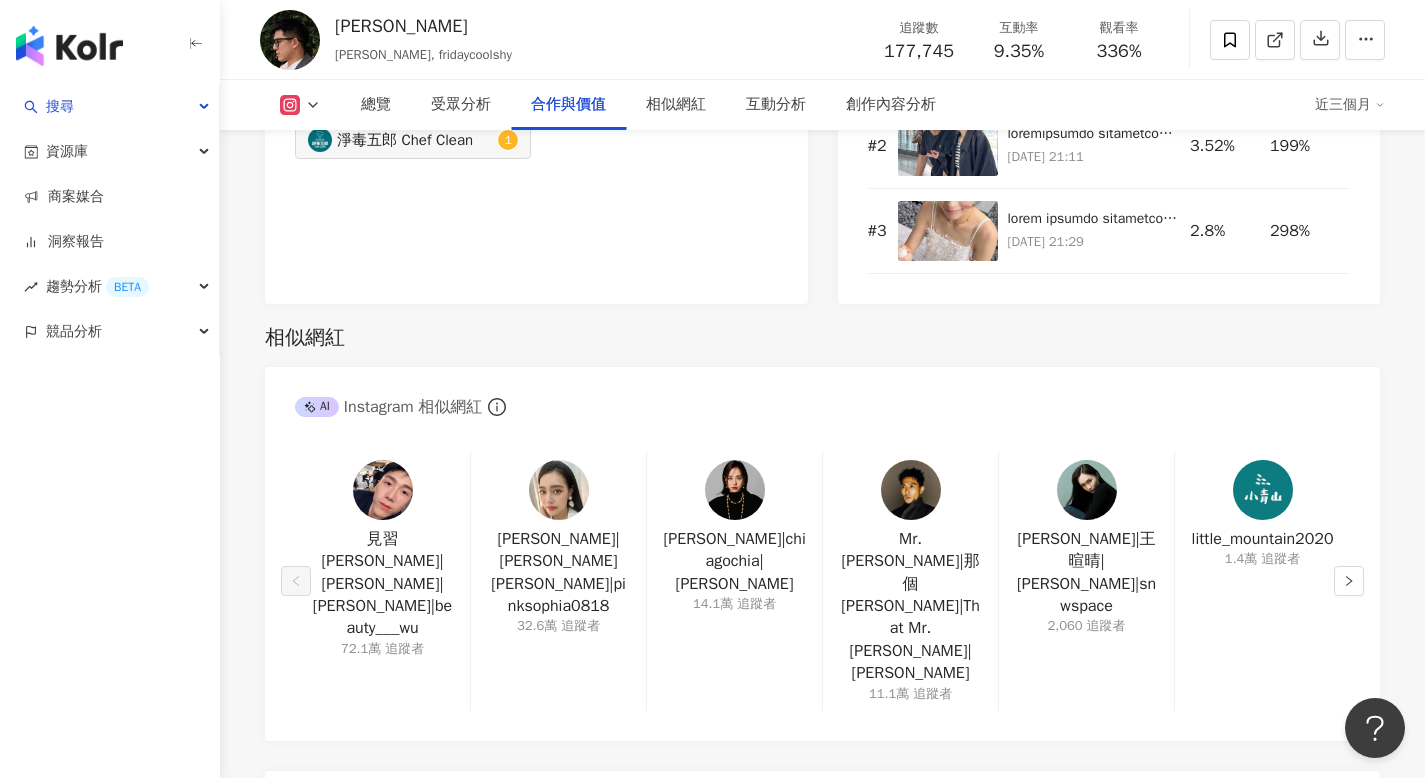 click at bounding box center (735, 490) 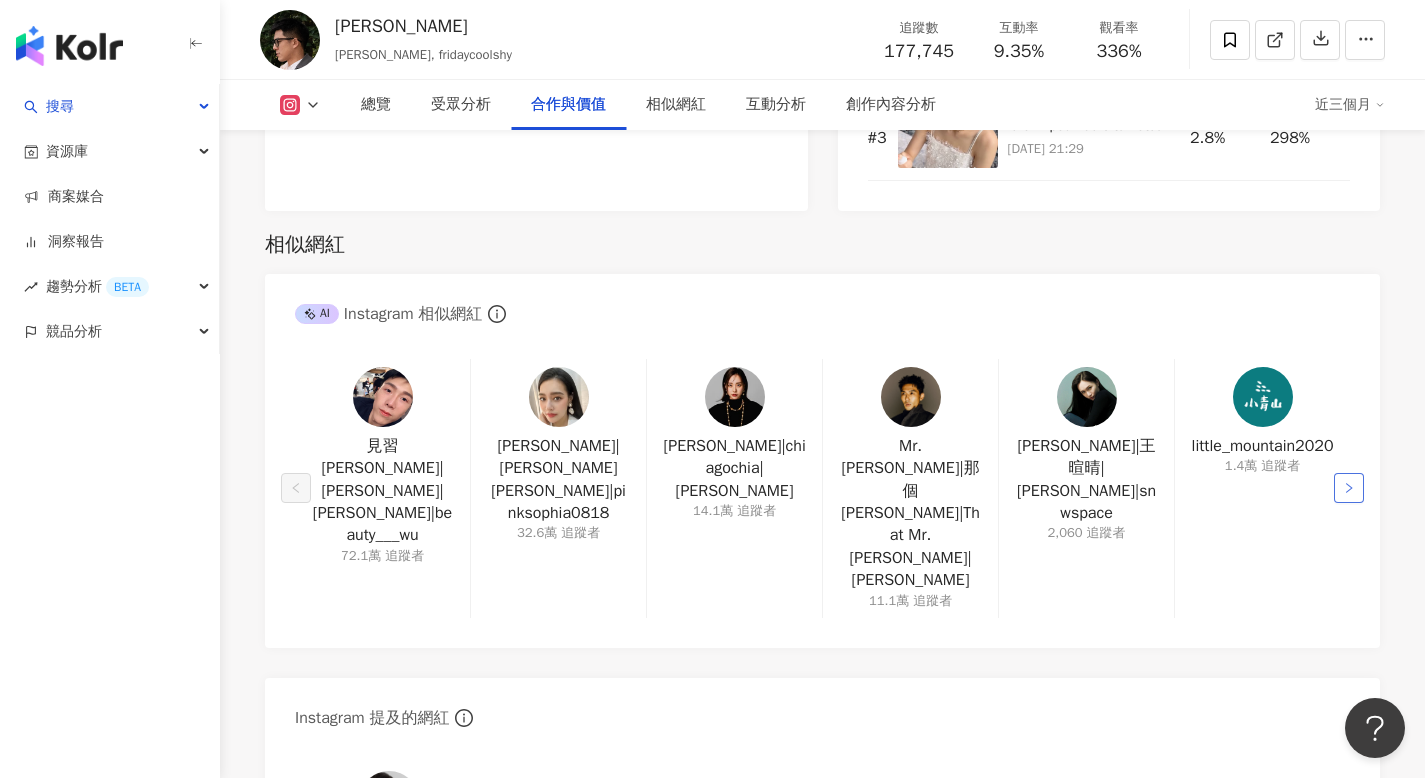 click at bounding box center [1349, 488] 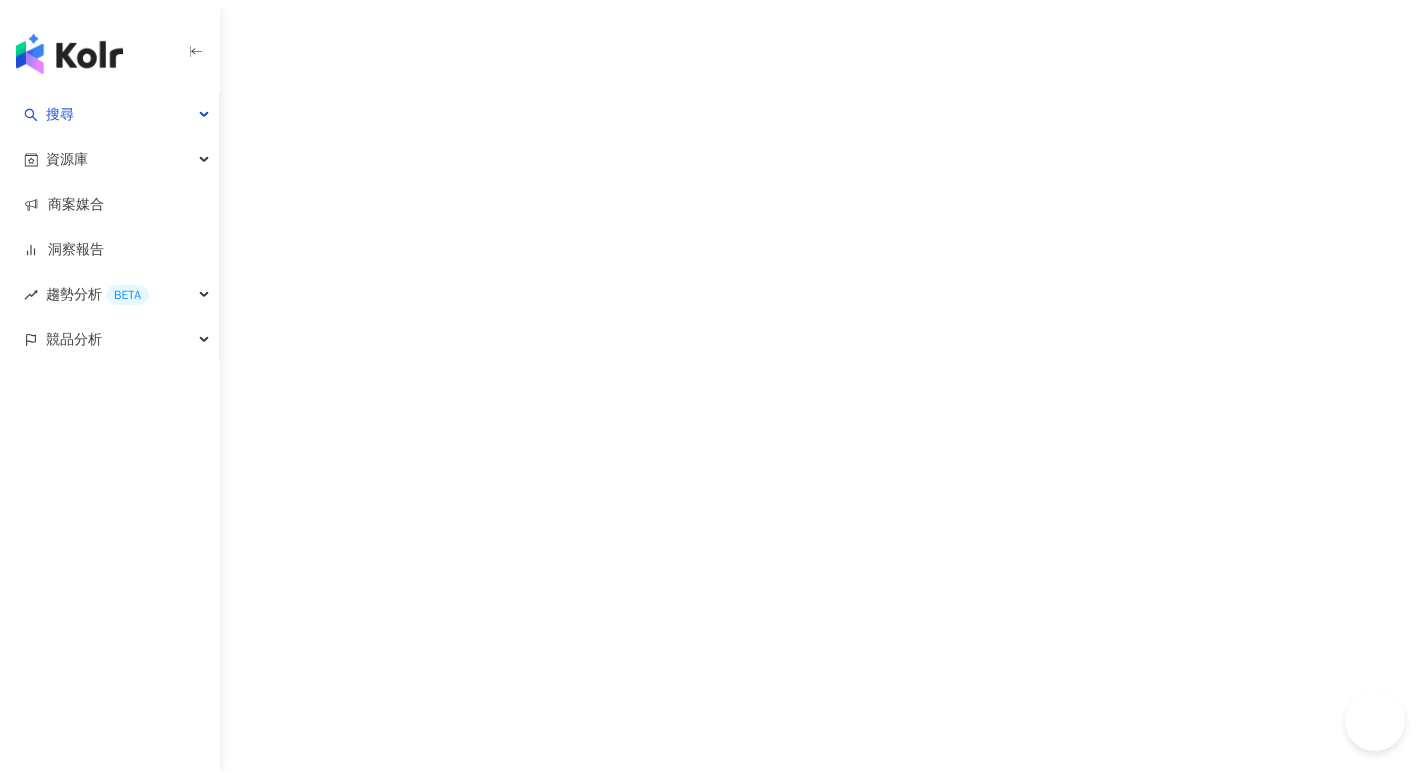 scroll, scrollTop: 0, scrollLeft: 0, axis: both 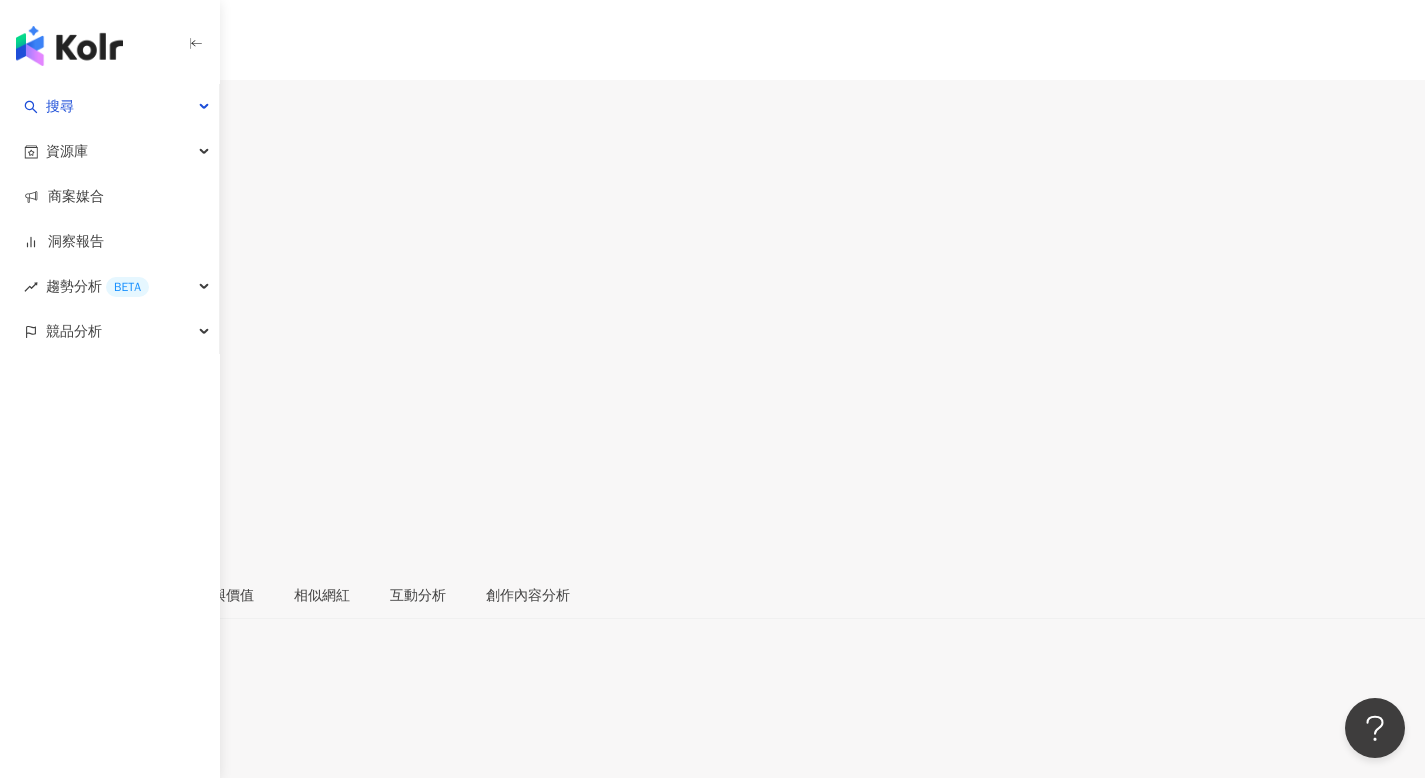 click on "14.1萬" at bounding box center (29, 119) 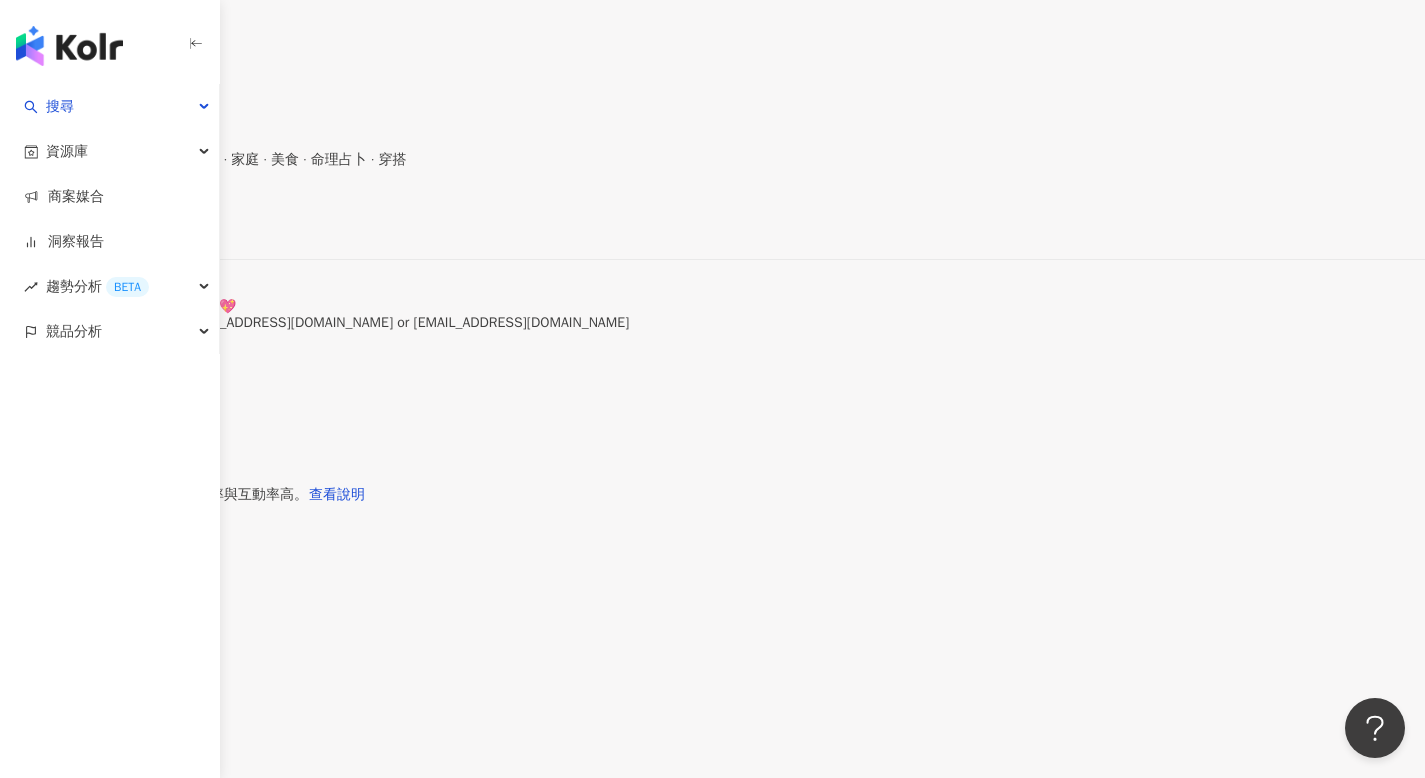 scroll, scrollTop: 710, scrollLeft: 0, axis: vertical 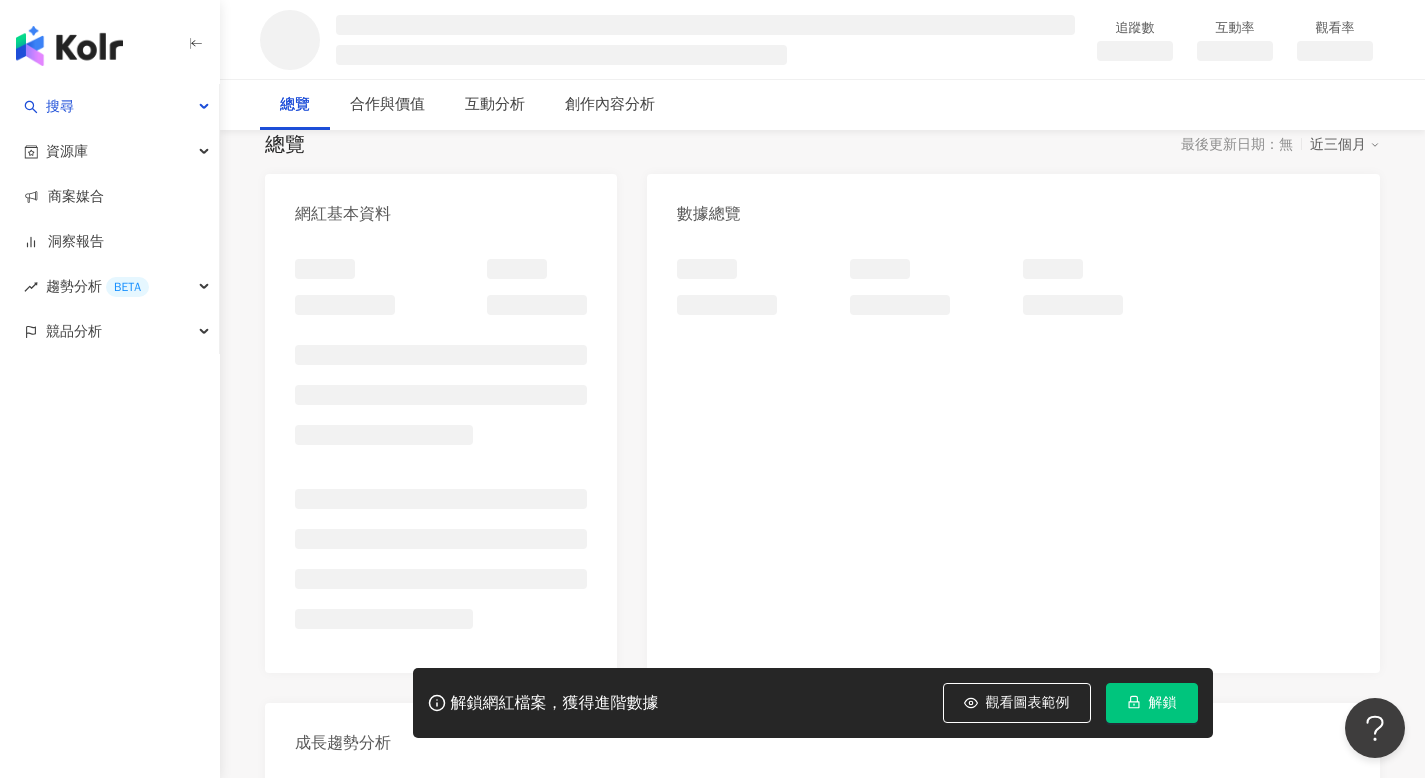 click on "解鎖" at bounding box center (1163, 703) 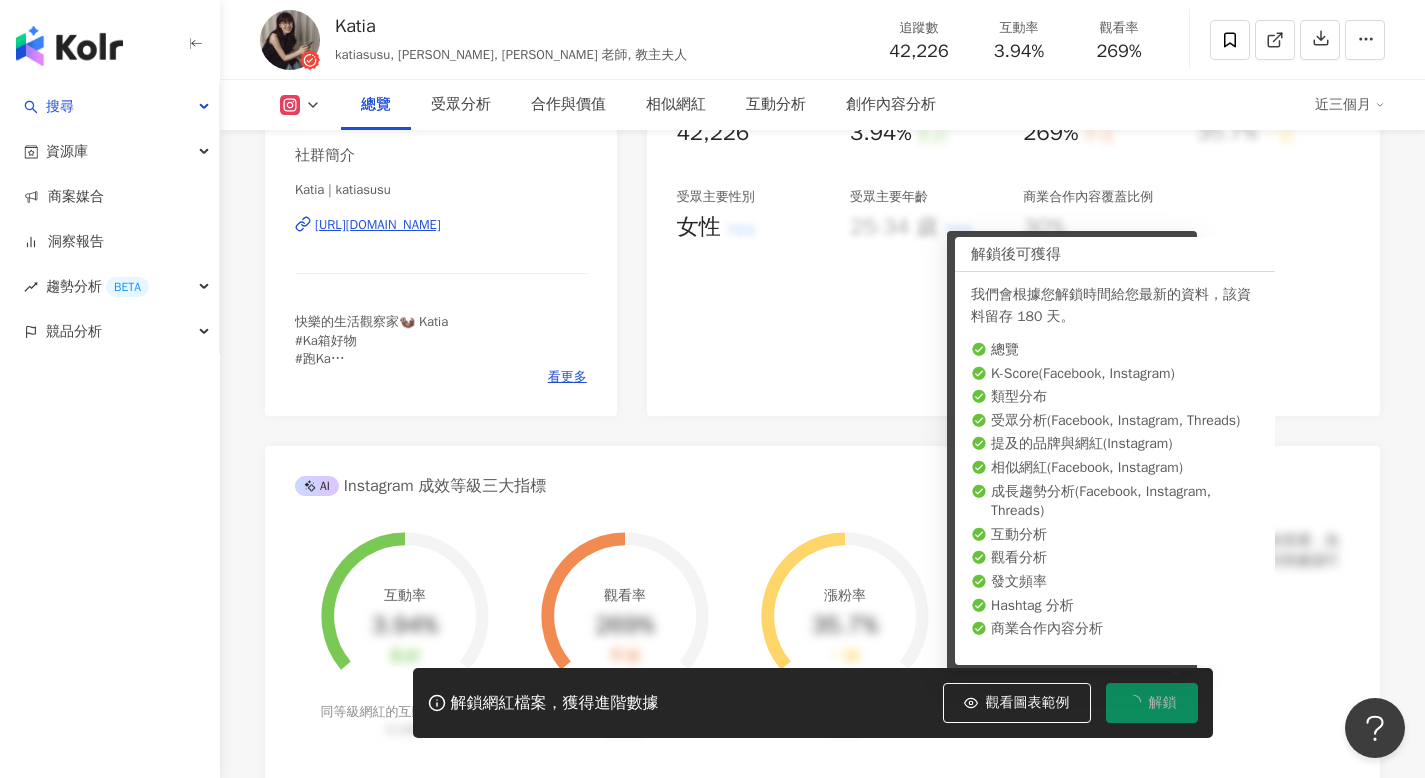 scroll, scrollTop: 123, scrollLeft: 0, axis: vertical 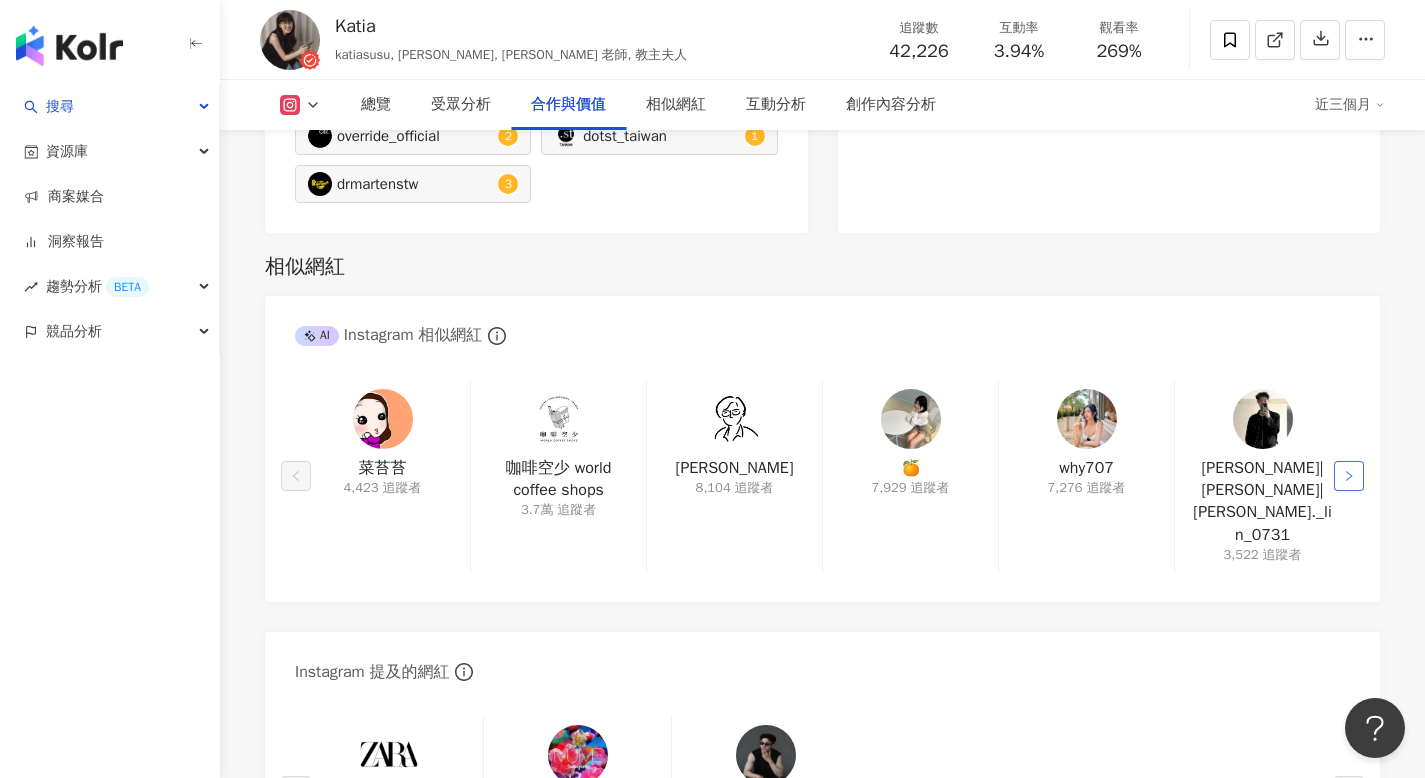 click 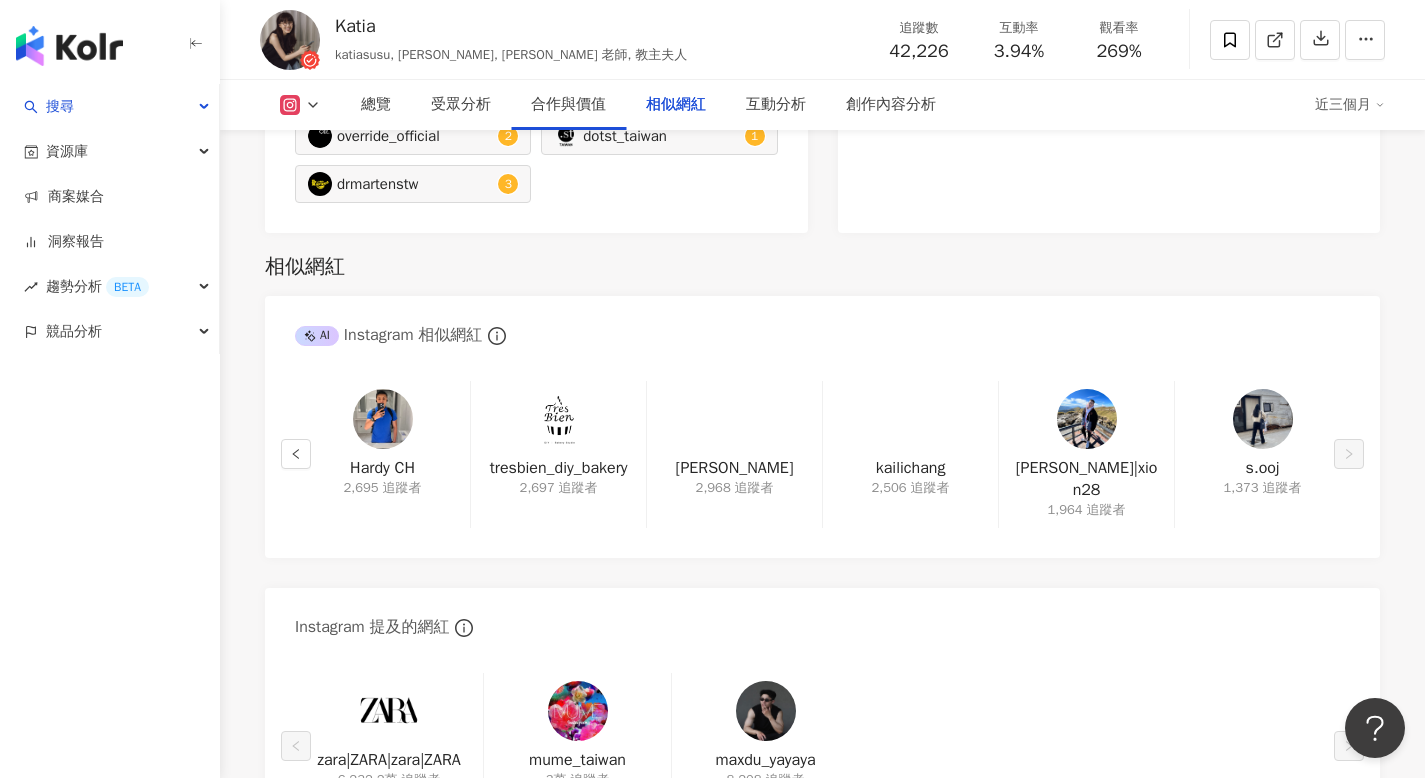 scroll, scrollTop: 3386, scrollLeft: 0, axis: vertical 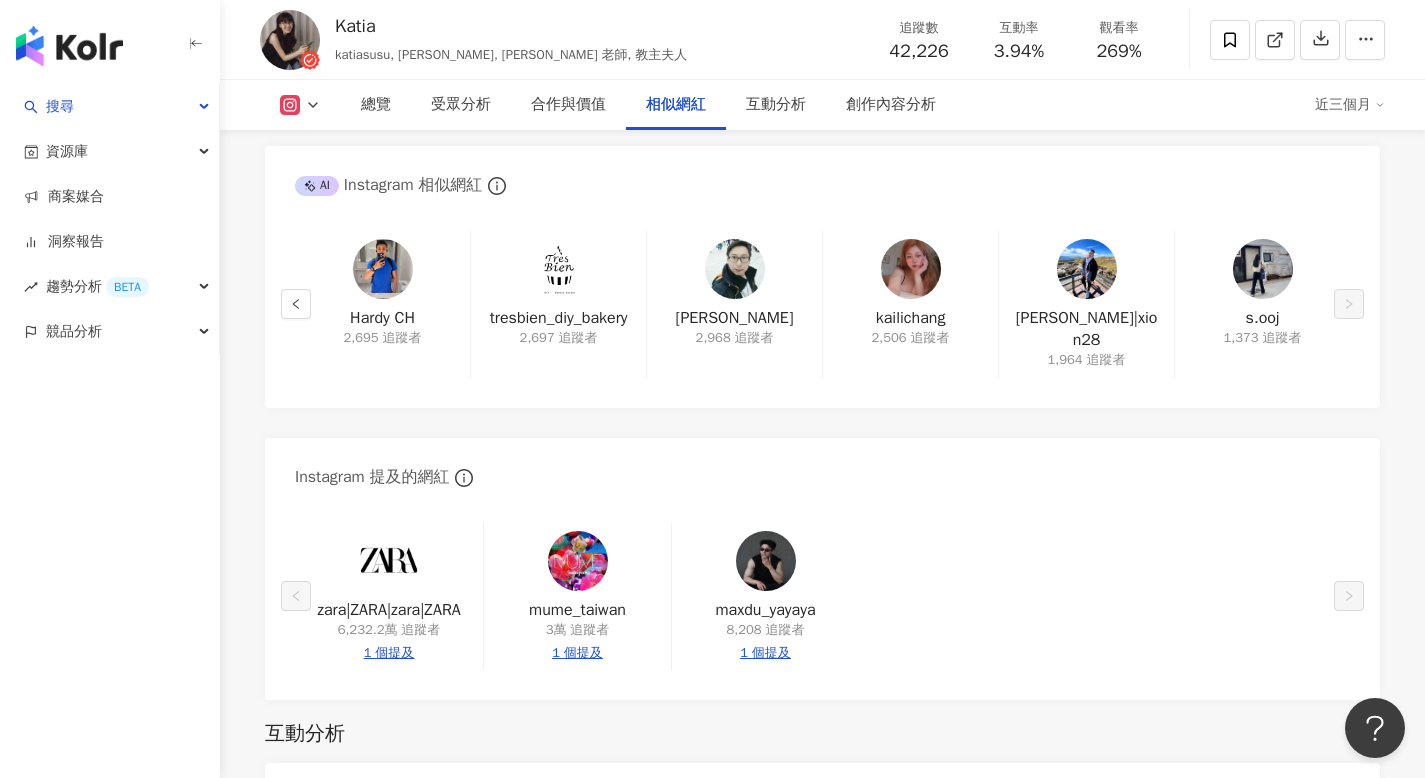 click on "Hardy CH 2,695 追蹤者 tresbien_diy_bakery 2,697 追蹤者 林信仲 2,968 追蹤者 kailichang 2,506 追蹤者 陳信宇|xion28 1,964 追蹤者 s.ooj 1,373 追蹤者" at bounding box center (822, 309) 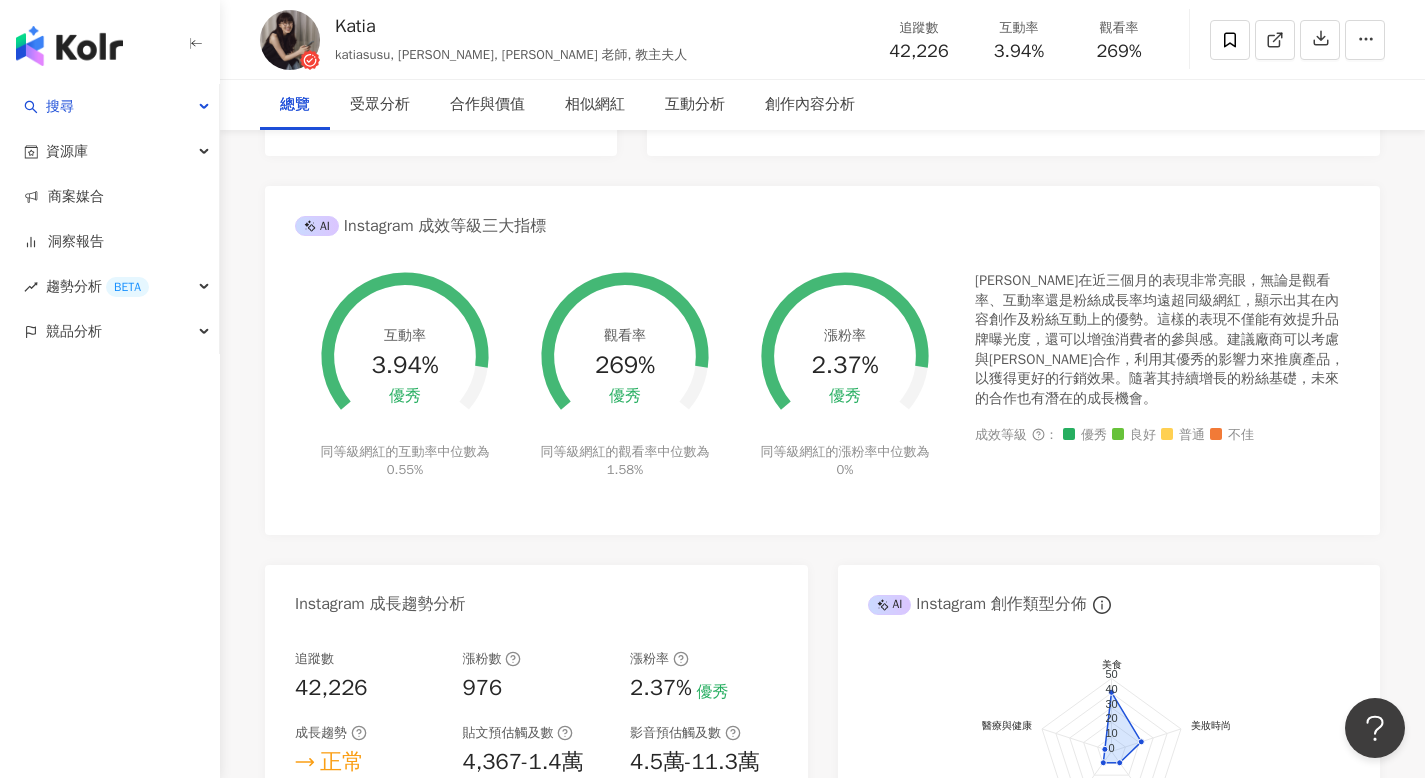 scroll, scrollTop: 0, scrollLeft: 0, axis: both 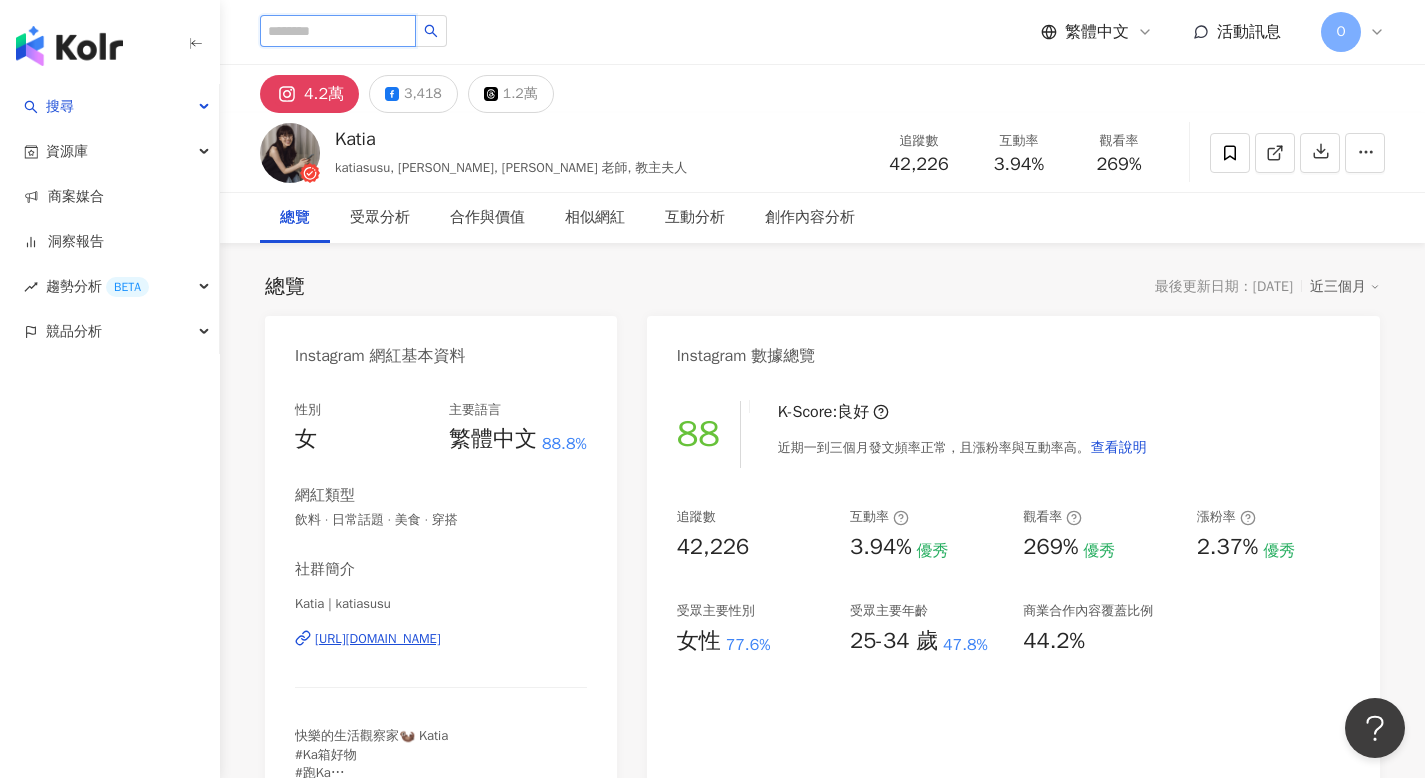 click at bounding box center (338, 31) 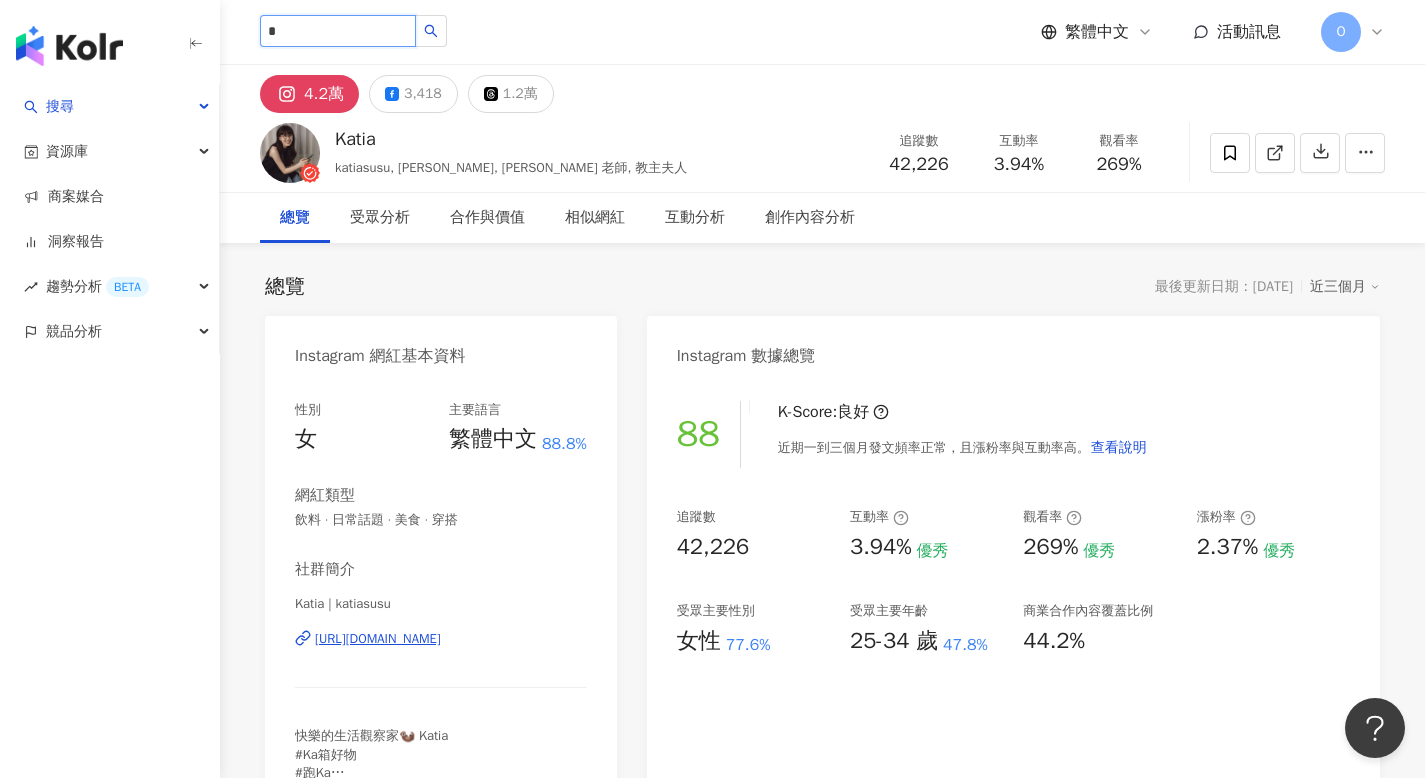 type on "*" 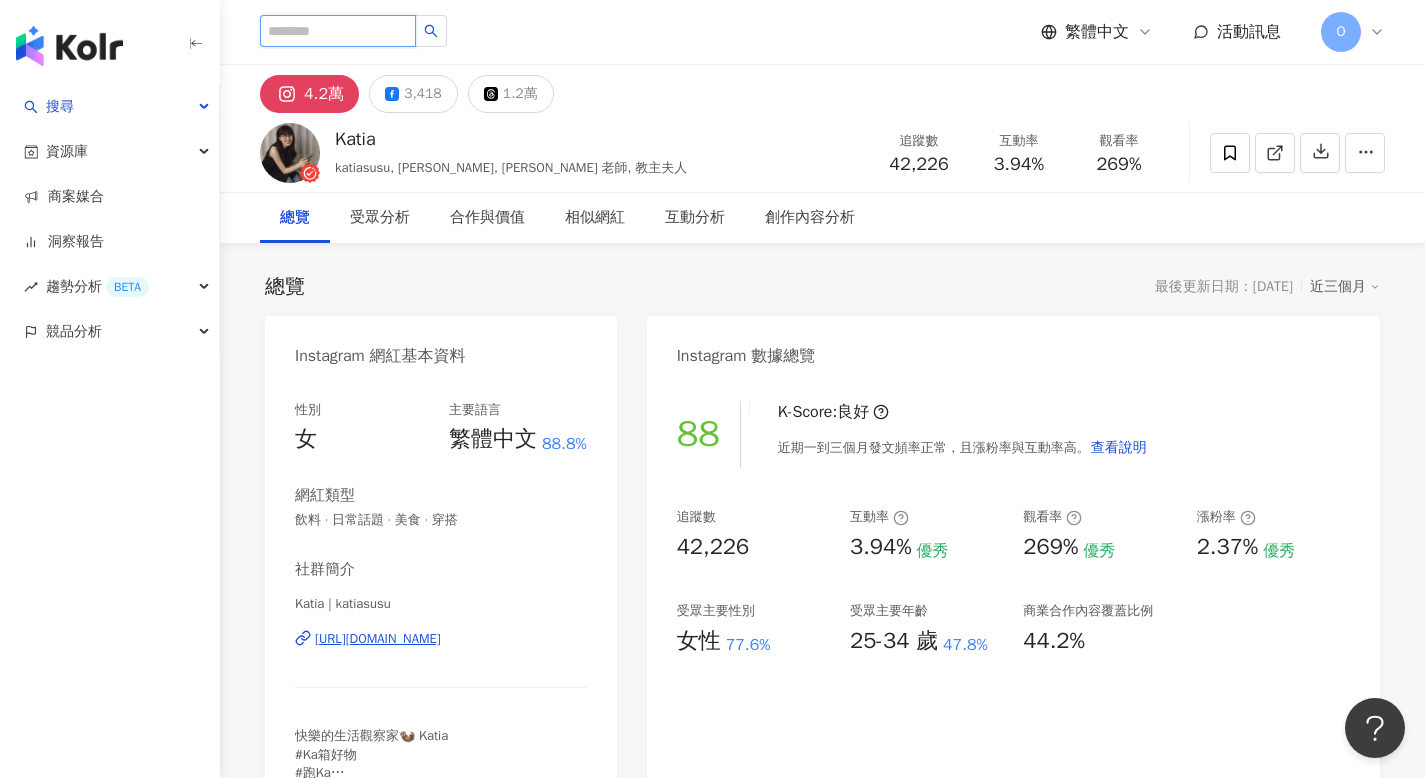 type on "*" 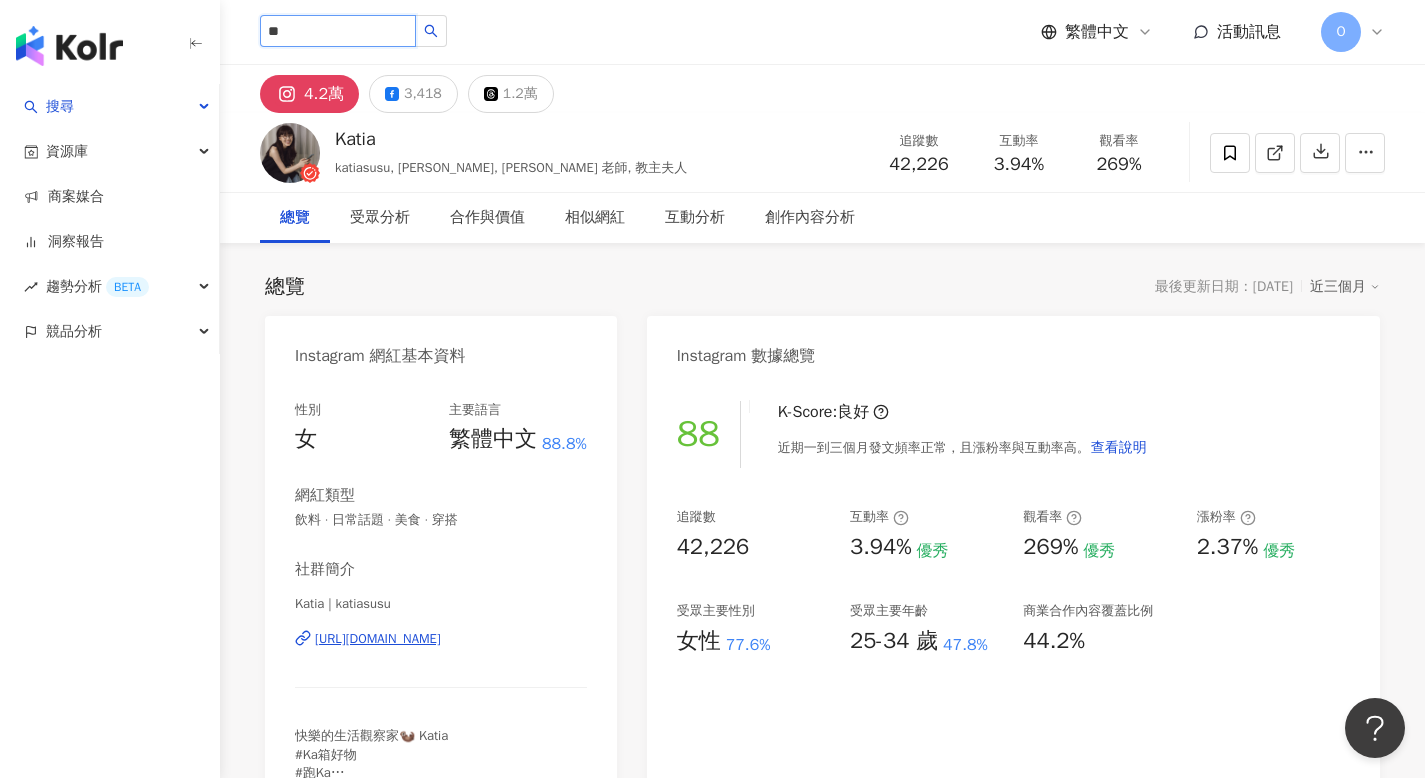 type on "**" 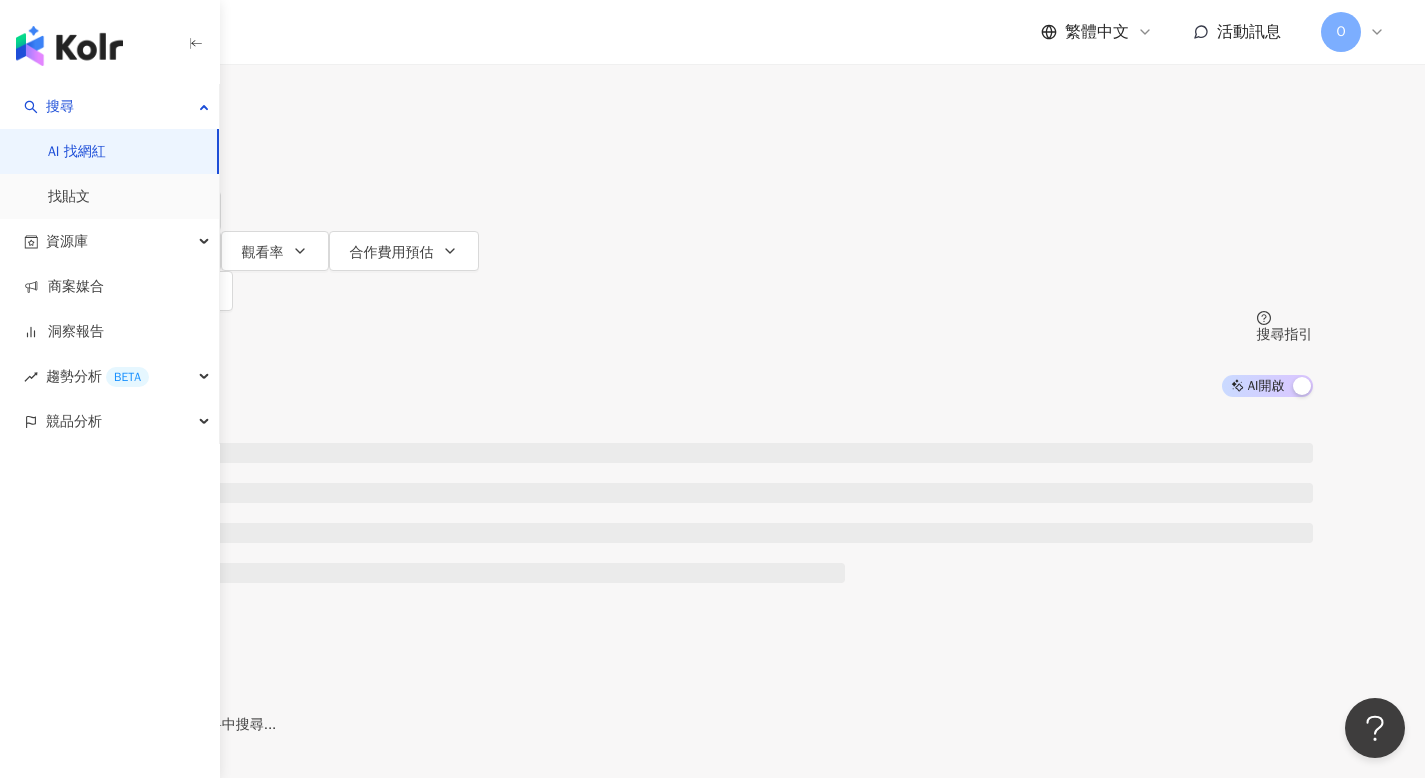 click on "繁體中文 活動訊息 O" at bounding box center [822, 32] 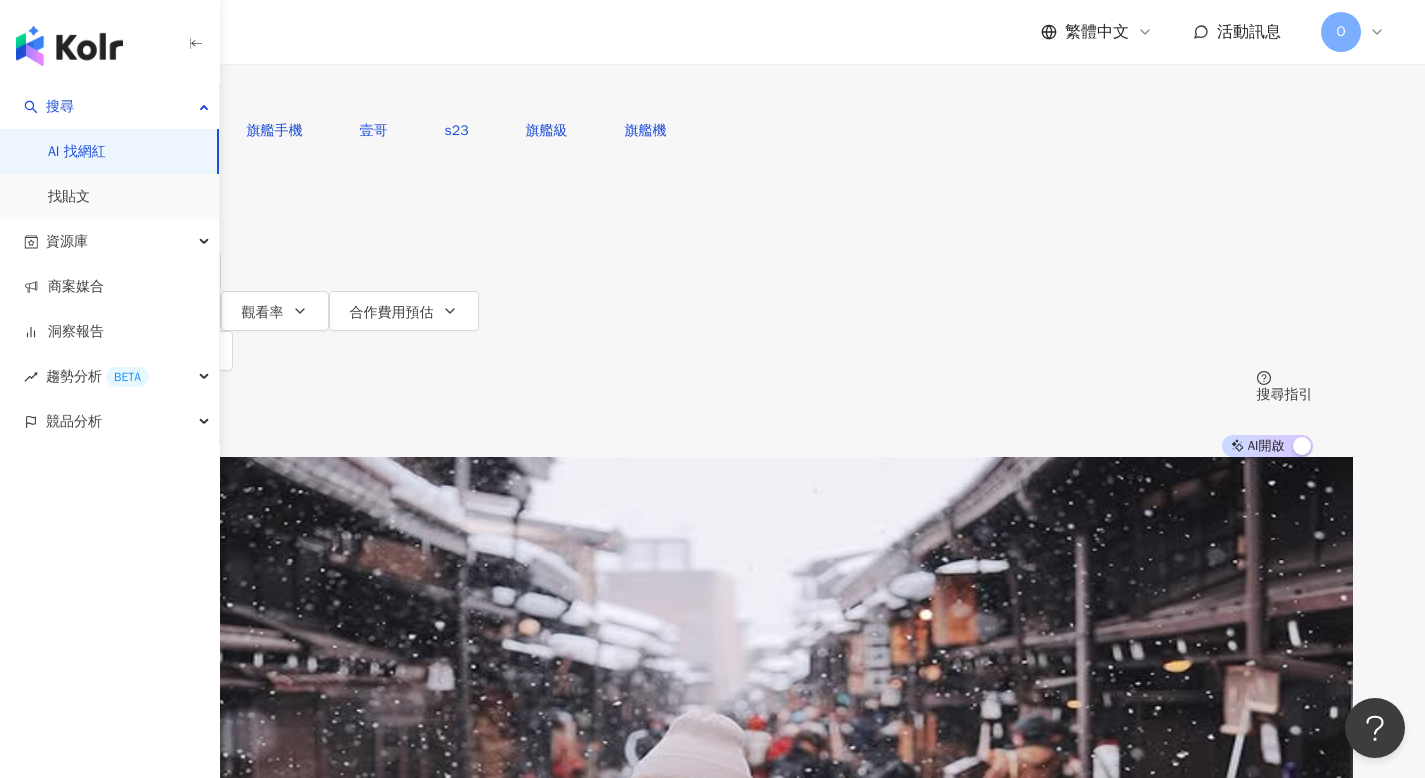 scroll, scrollTop: 0, scrollLeft: 0, axis: both 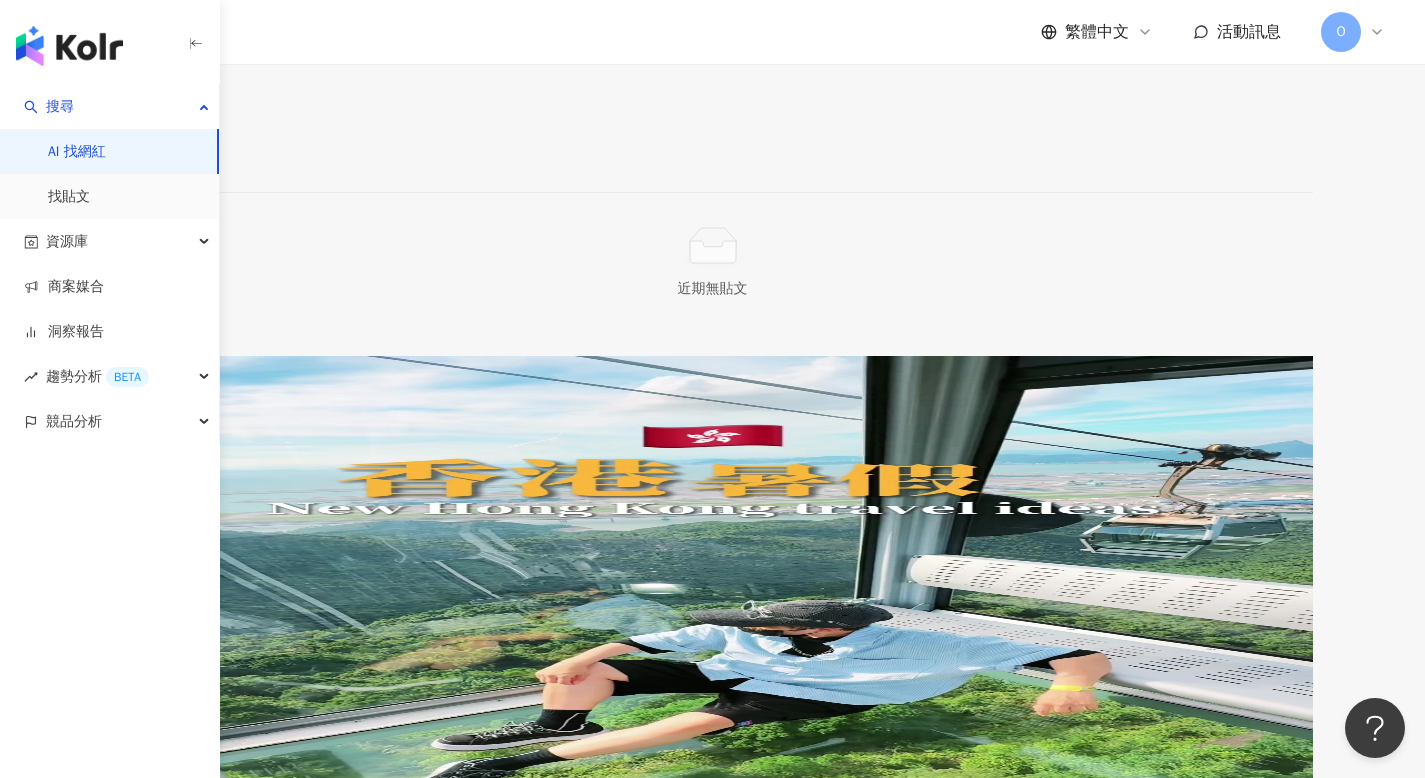 click on "繼續看更多" at bounding box center [192, 3857] 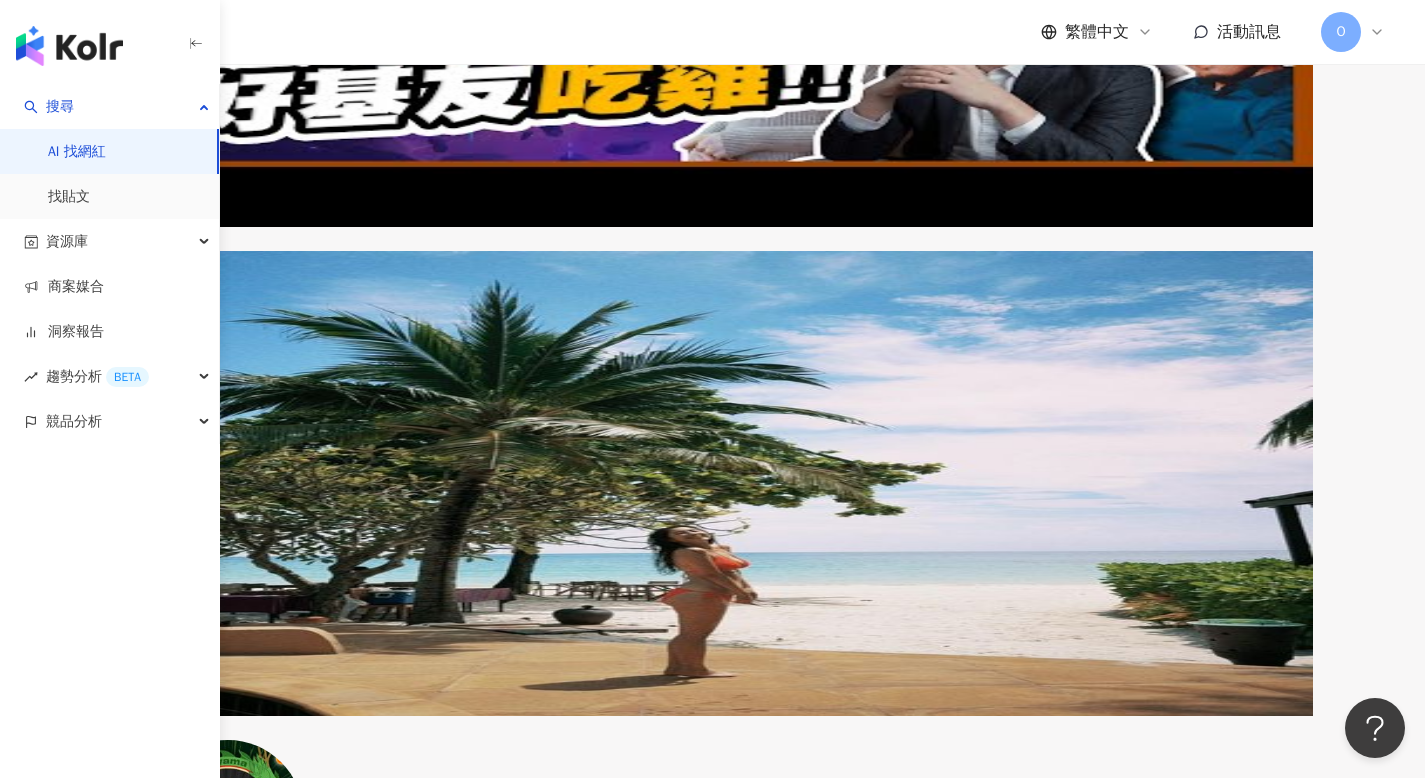 scroll, scrollTop: 6702, scrollLeft: 0, axis: vertical 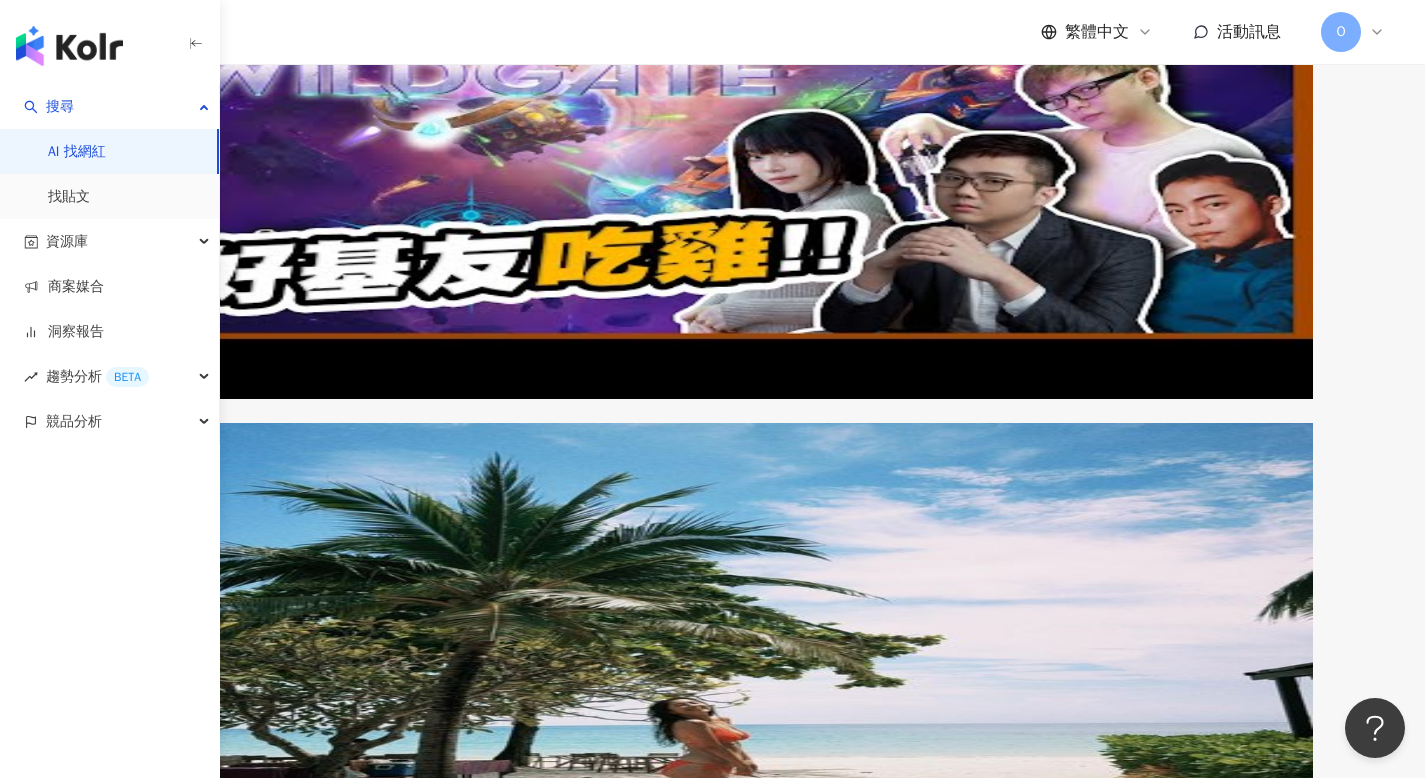 click on "howfun" at bounding box center (330, 5991) 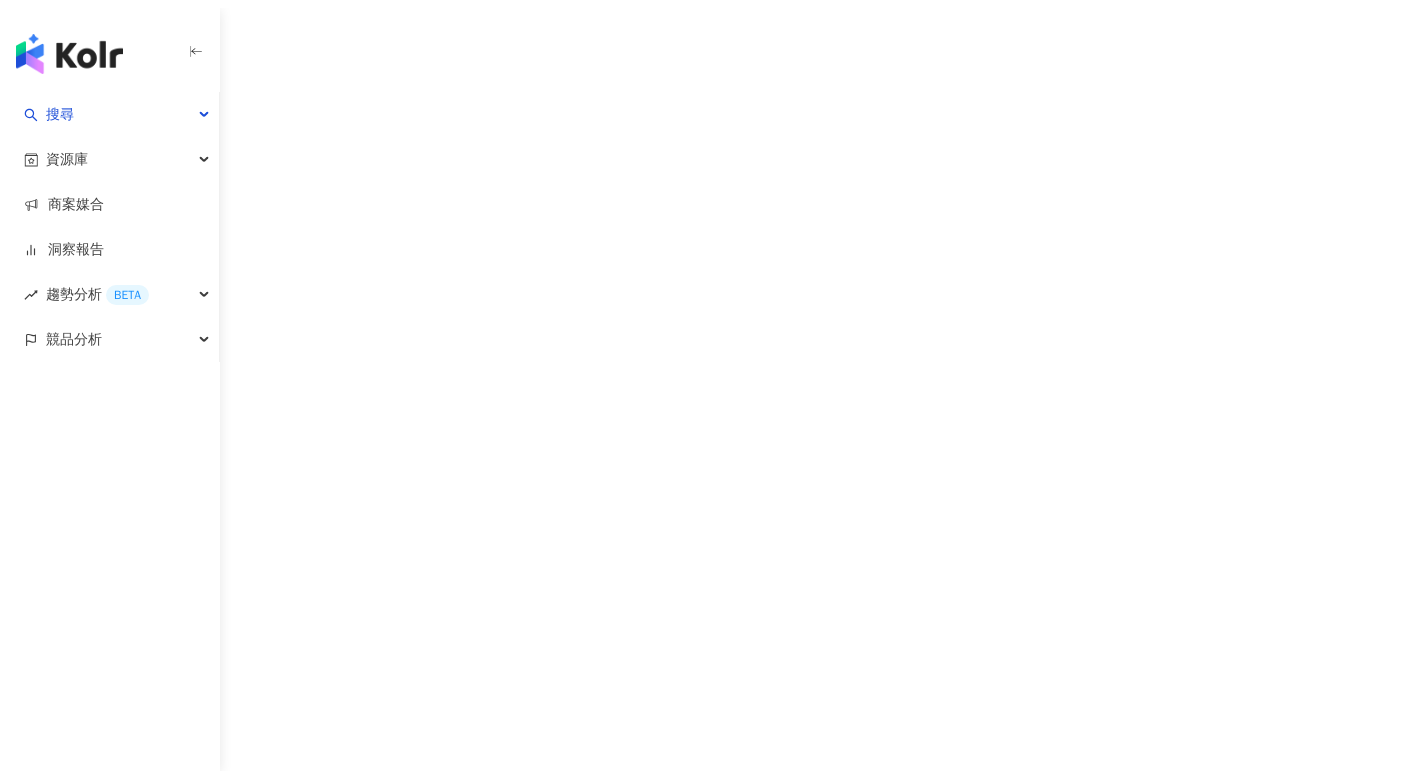scroll, scrollTop: 0, scrollLeft: 0, axis: both 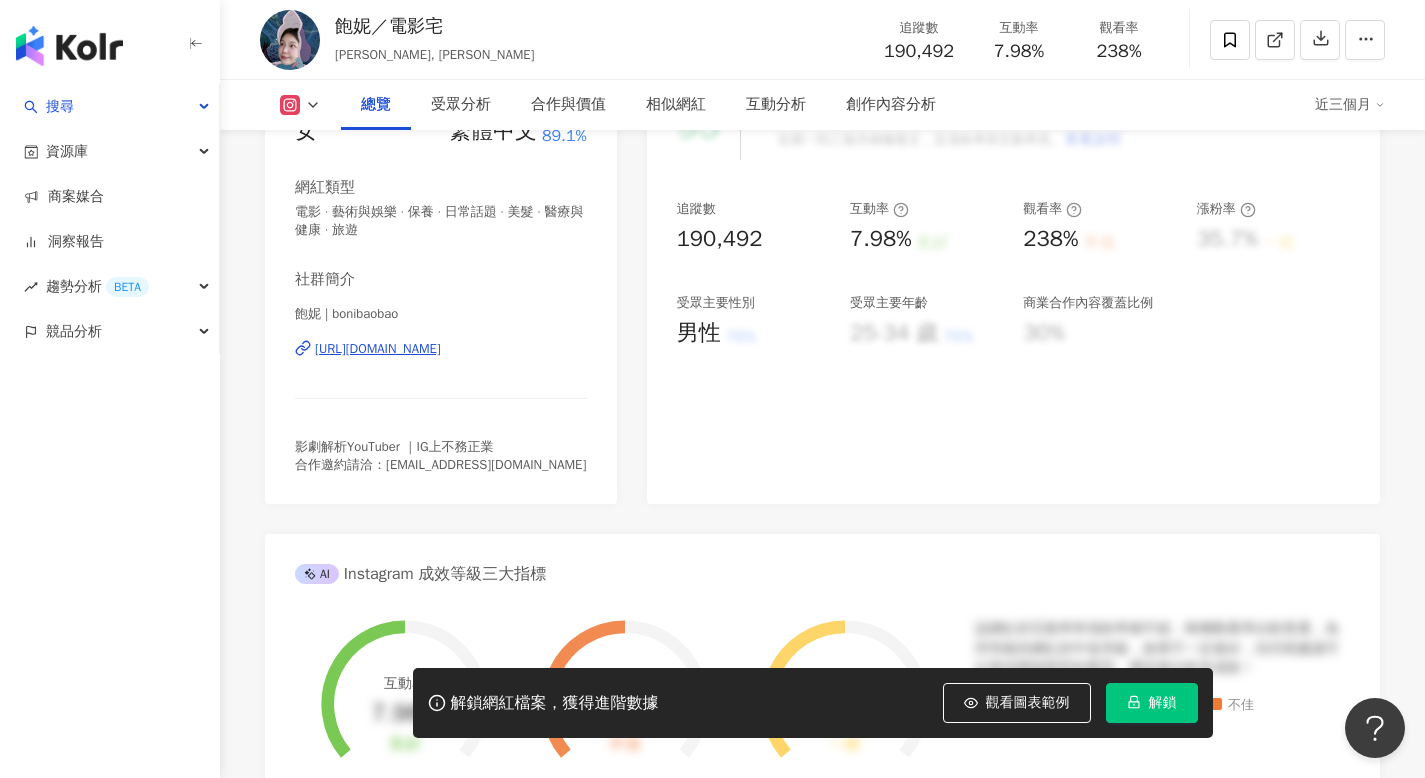 click on "解鎖" at bounding box center (1152, 703) 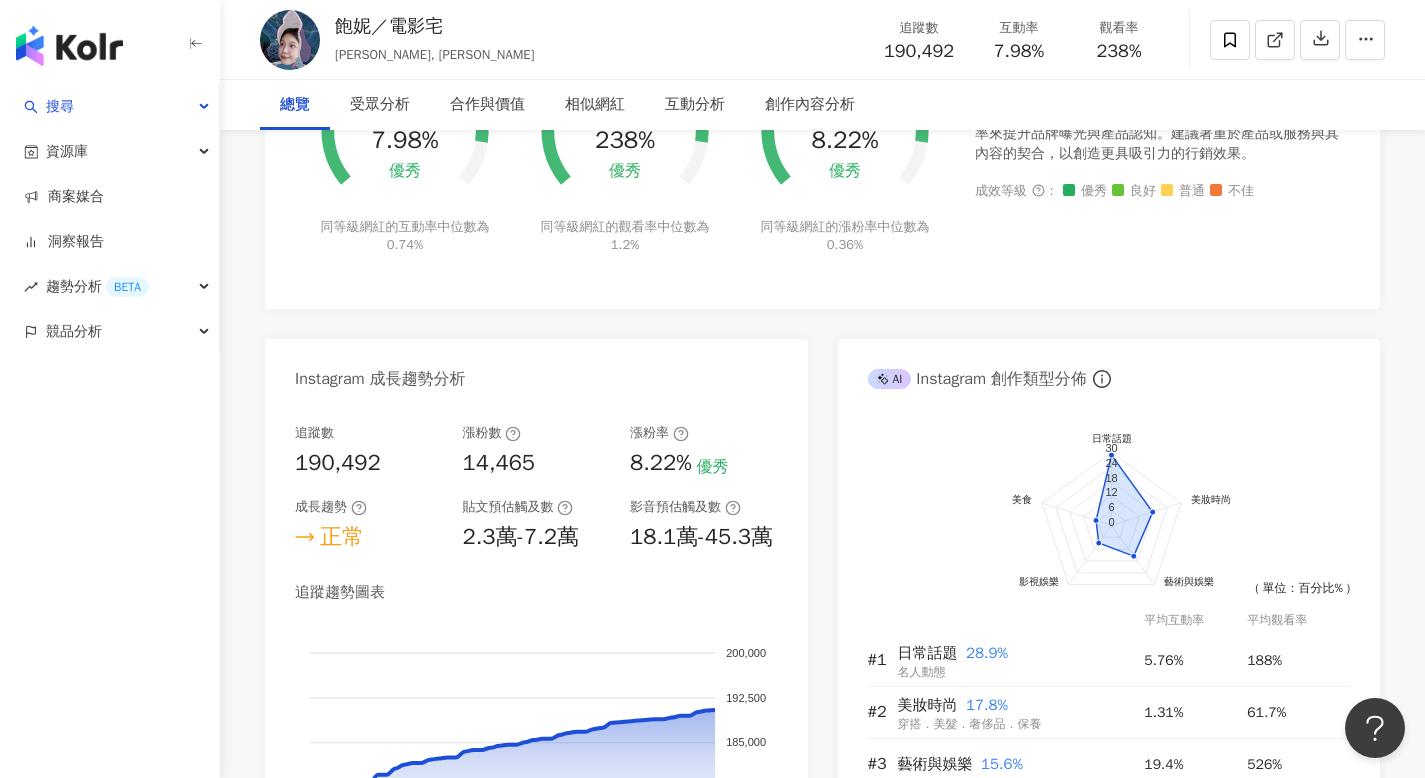 scroll, scrollTop: 0, scrollLeft: 0, axis: both 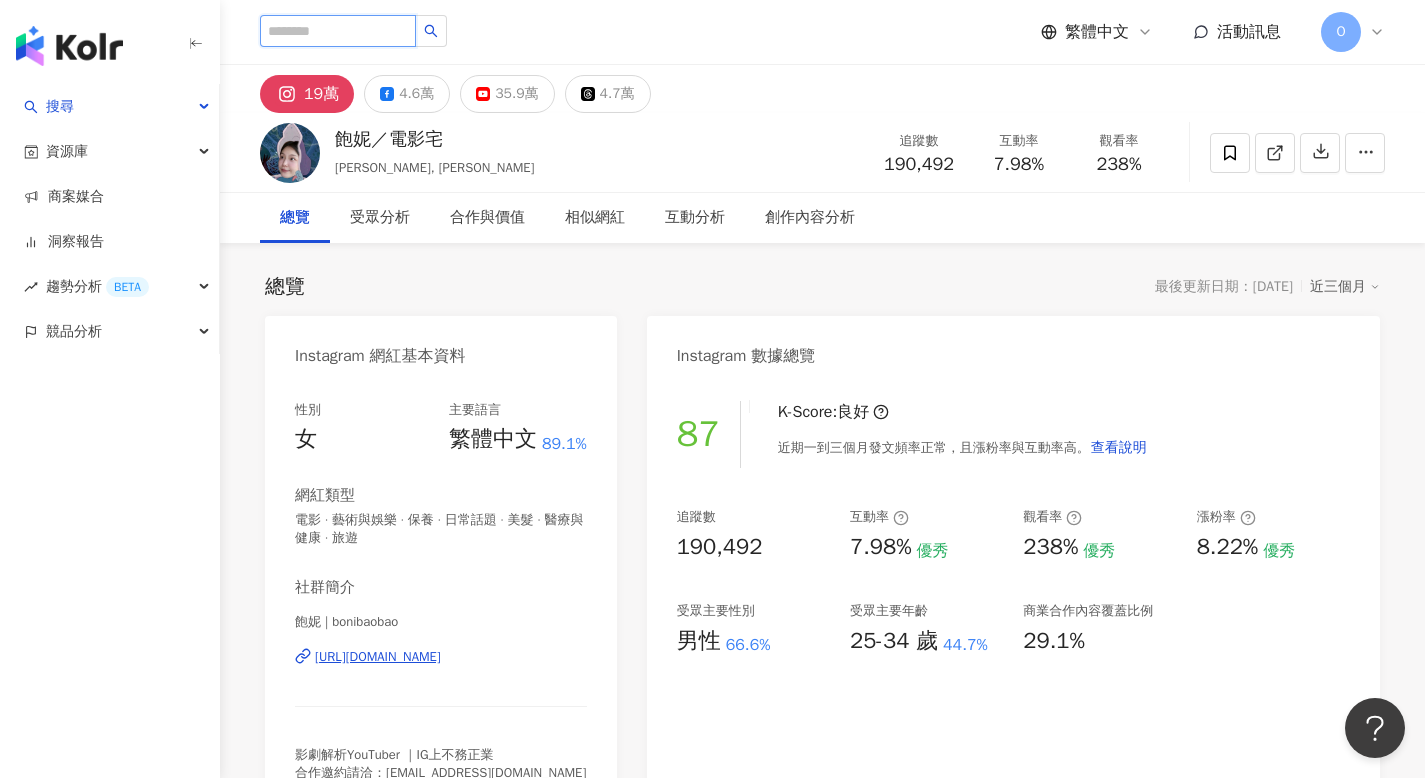 click at bounding box center [338, 31] 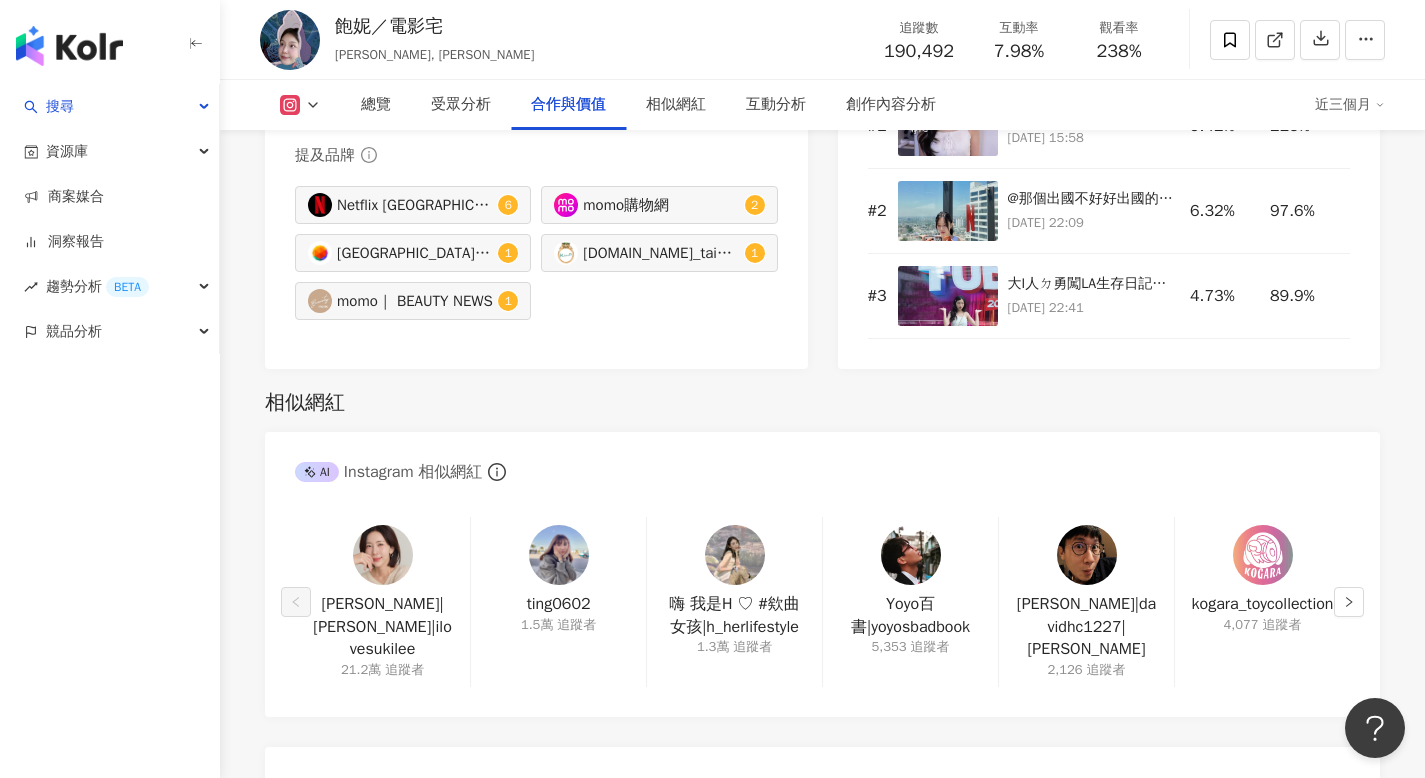 scroll, scrollTop: 3152, scrollLeft: 0, axis: vertical 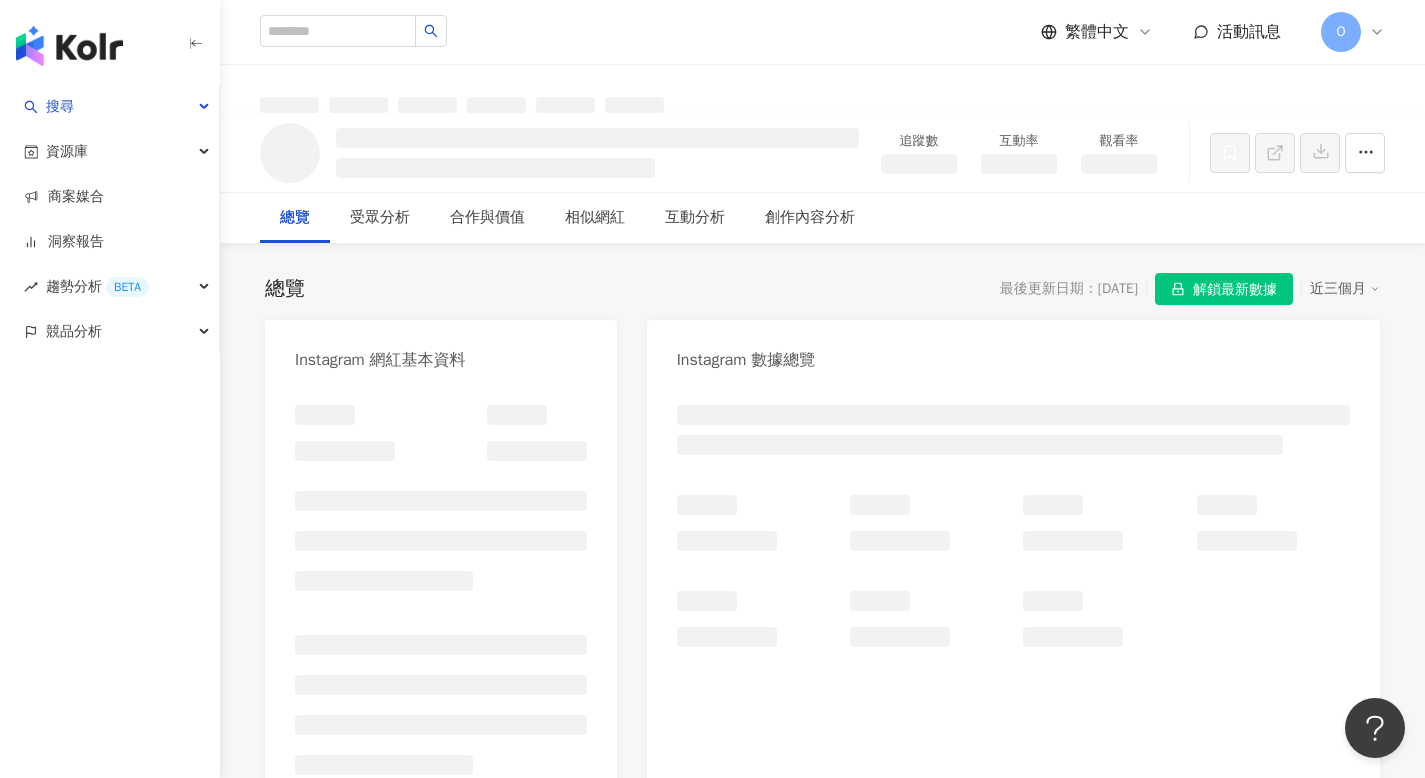 click on "解鎖最新數據" at bounding box center (1235, 290) 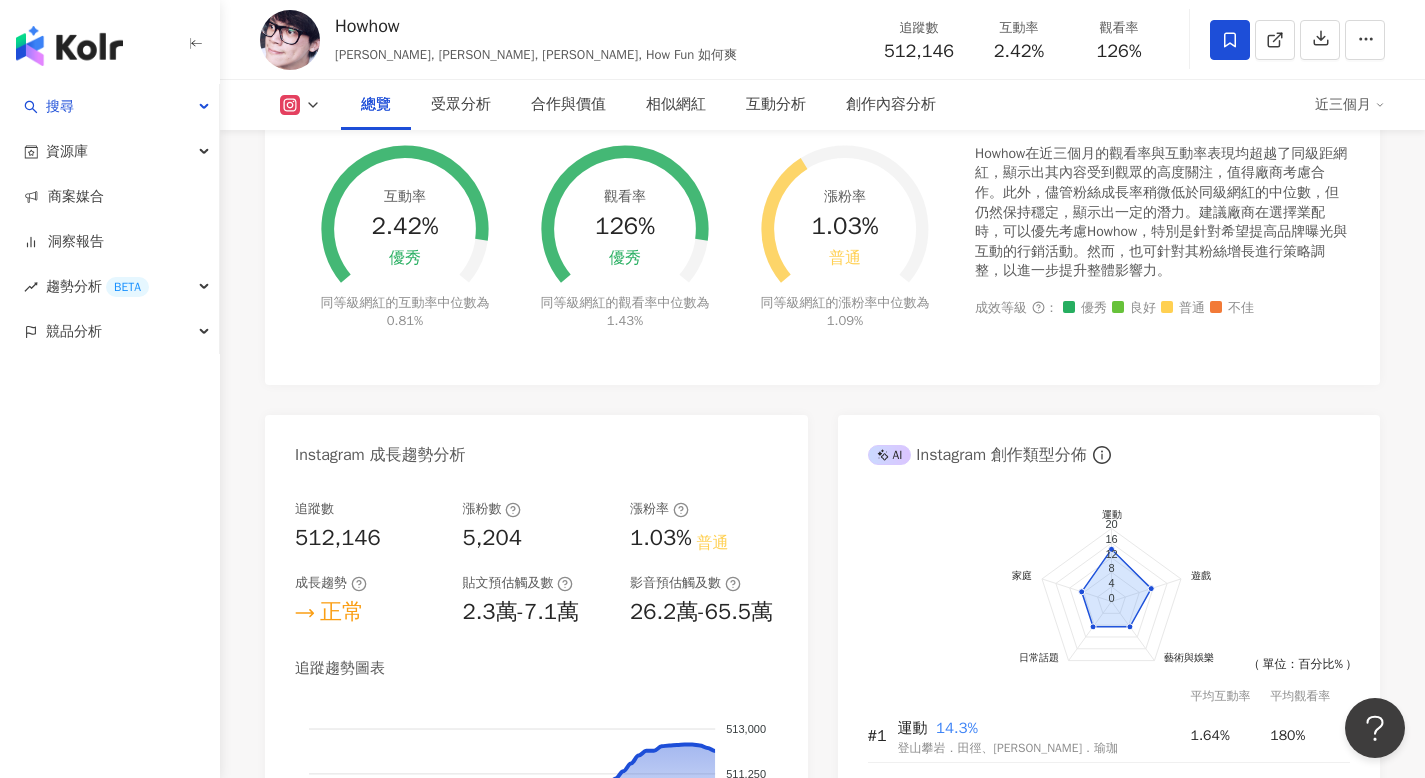 scroll, scrollTop: 787, scrollLeft: 0, axis: vertical 